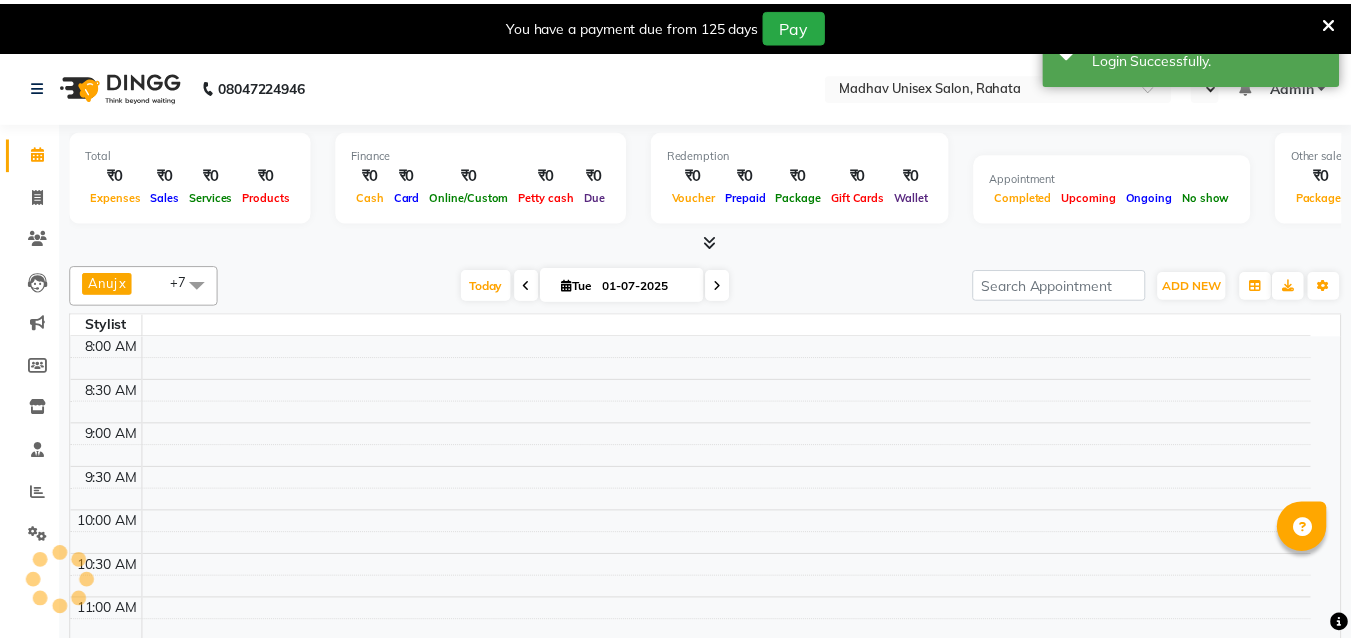 scroll, scrollTop: 0, scrollLeft: 0, axis: both 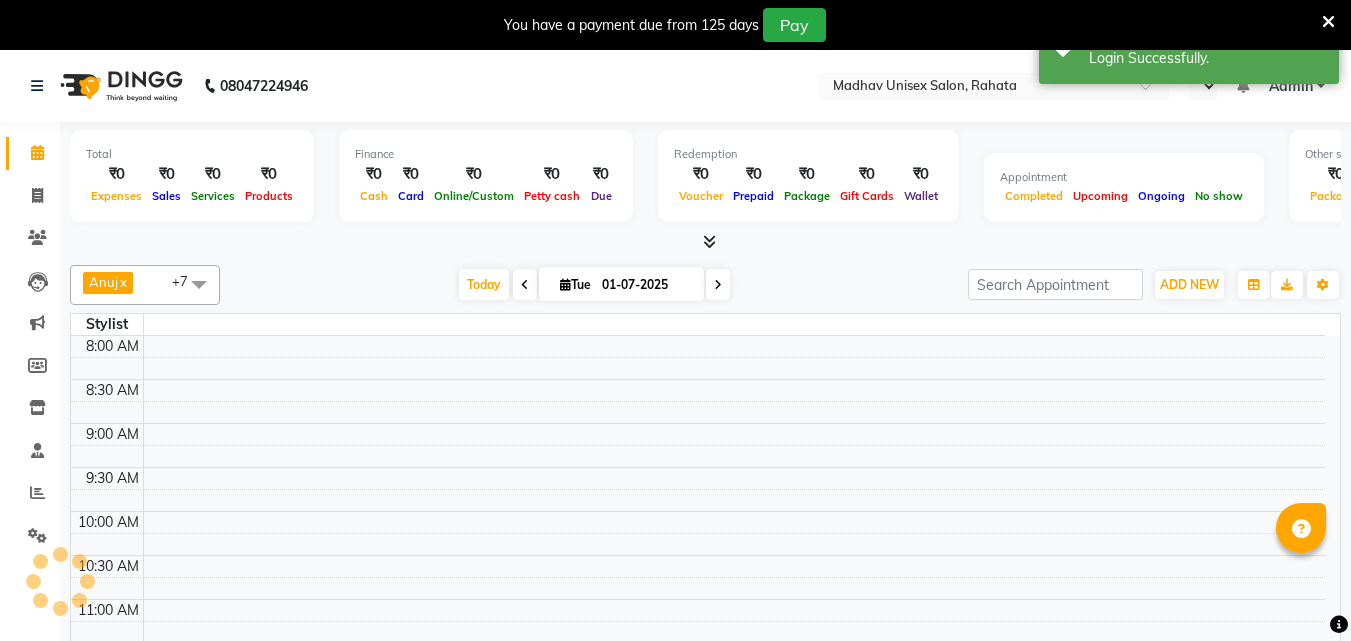 select on "en" 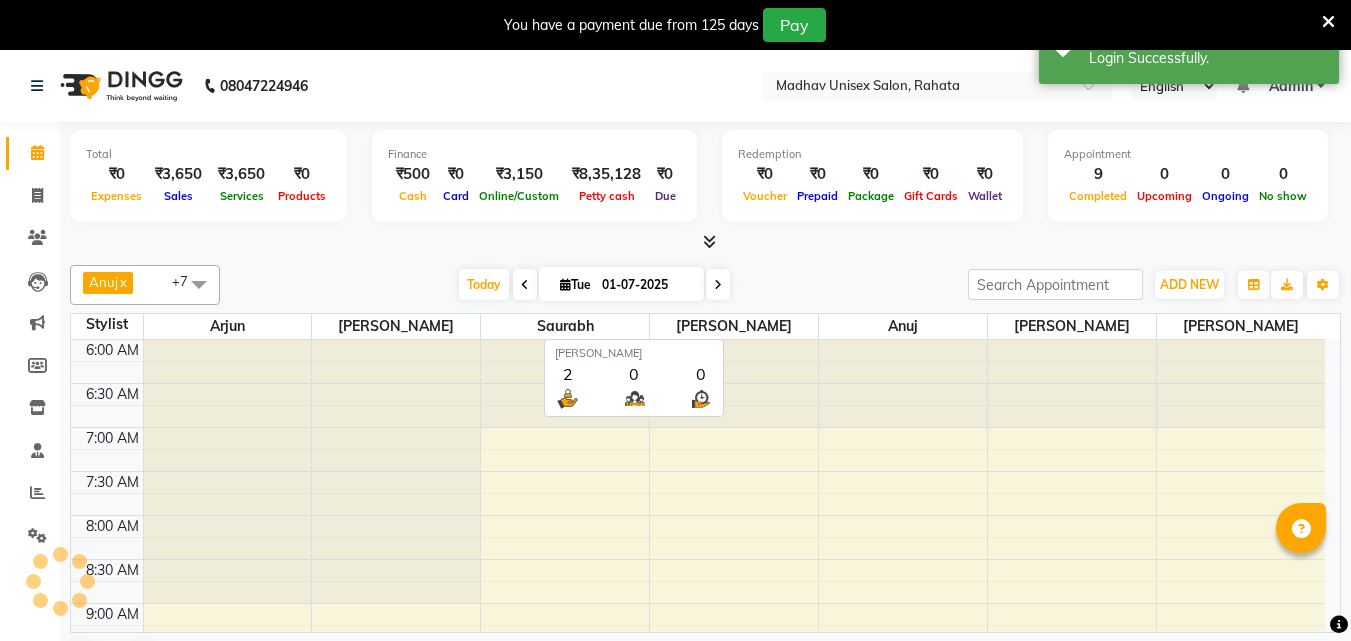 scroll, scrollTop: 0, scrollLeft: 0, axis: both 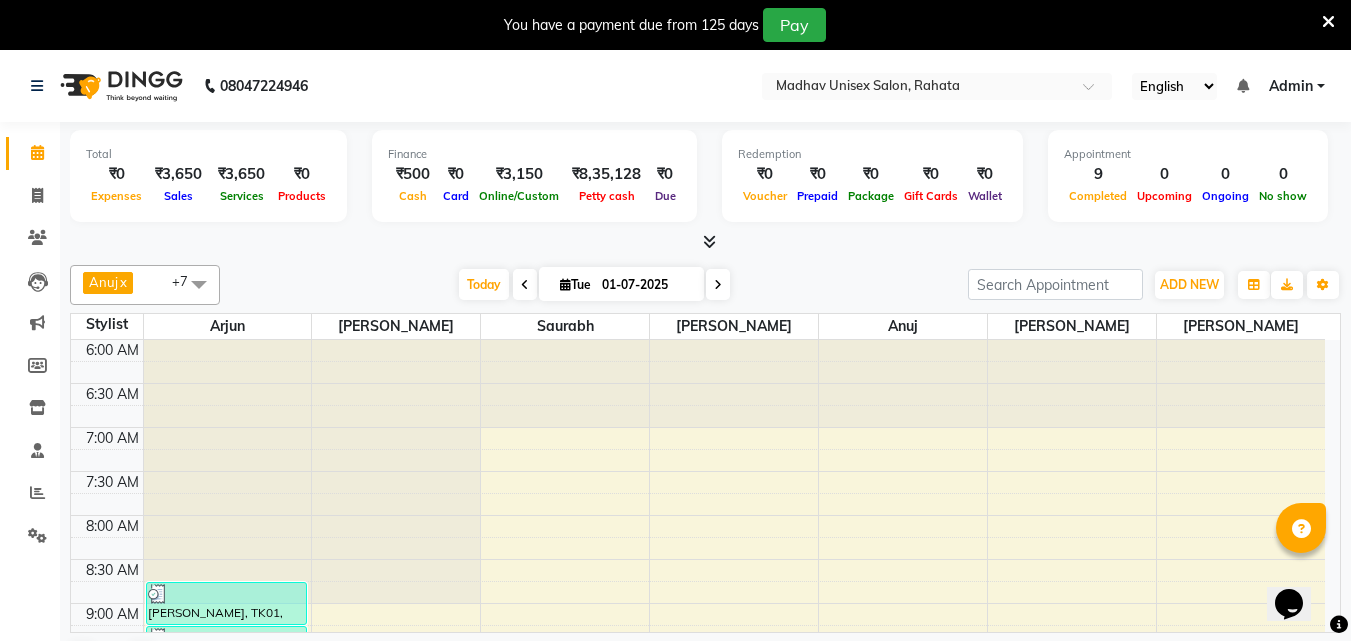 click at bounding box center [718, 284] 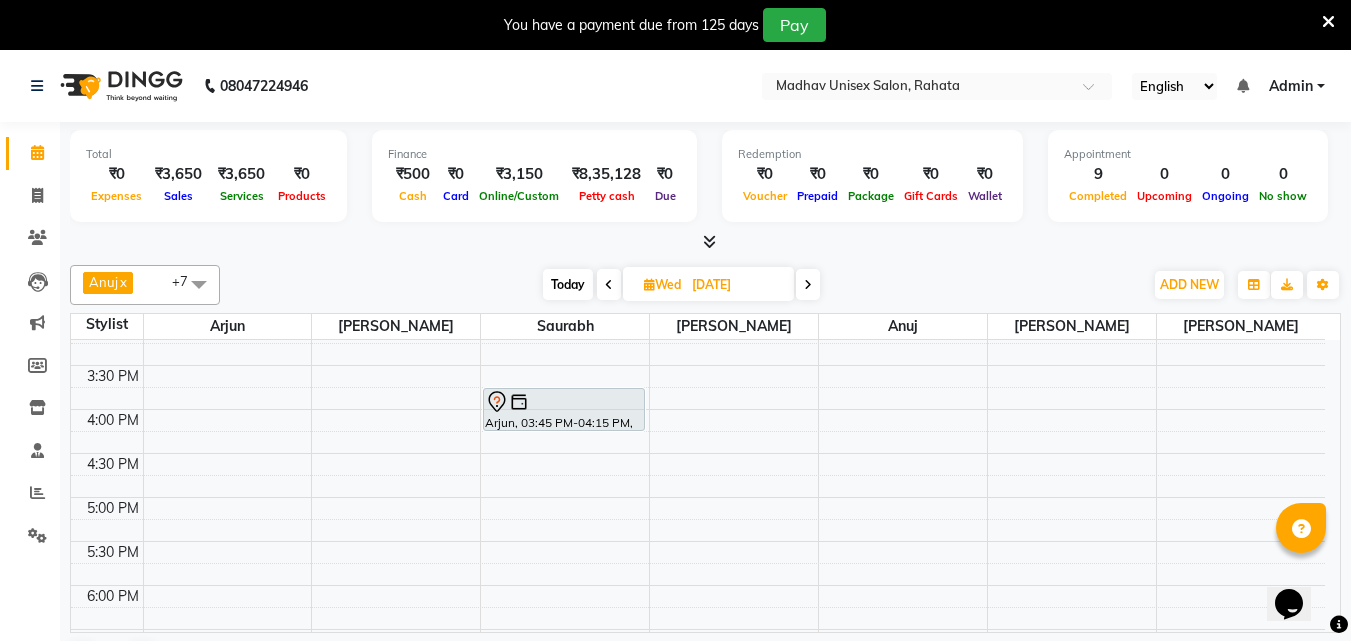 scroll, scrollTop: 789, scrollLeft: 0, axis: vertical 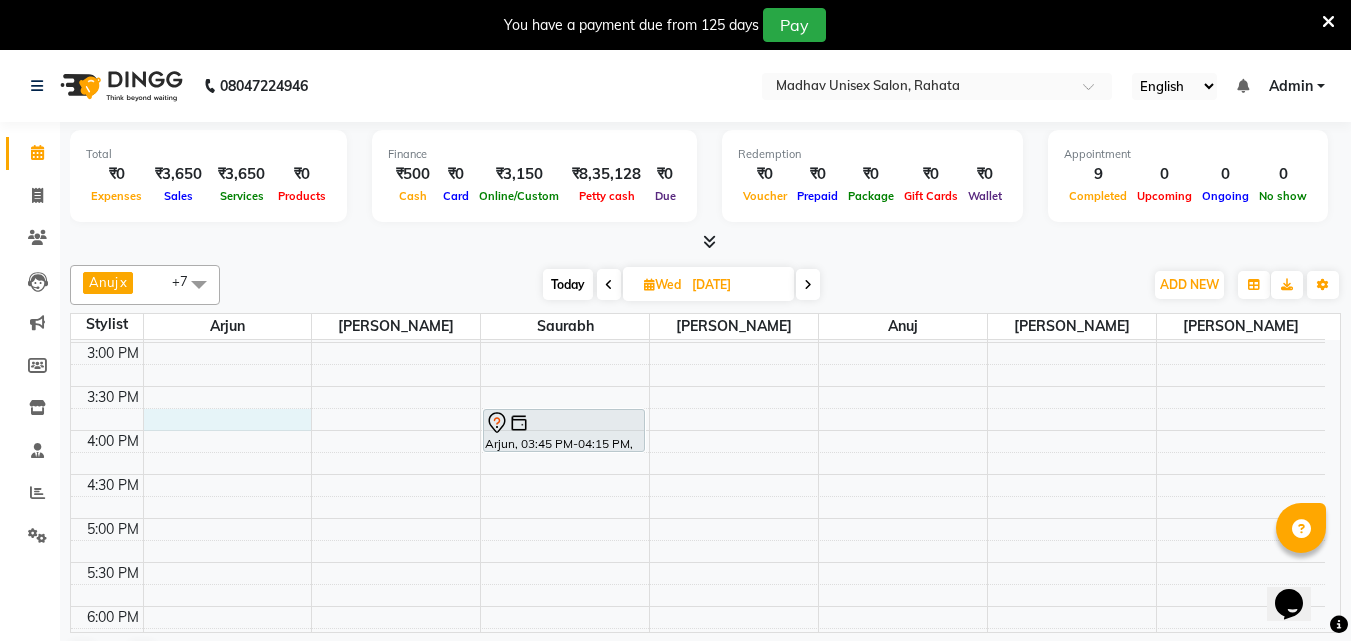 click on "6:00 AM 6:30 AM 7:00 AM 7:30 AM 8:00 AM 8:30 AM 9:00 AM 9:30 AM 10:00 AM 10:30 AM 11:00 AM 11:30 AM 12:00 PM 12:30 PM 1:00 PM 1:30 PM 2:00 PM 2:30 PM 3:00 PM 3:30 PM 4:00 PM 4:30 PM 5:00 PM 5:30 PM 6:00 PM 6:30 PM 7:00 PM 7:30 PM 8:00 PM 8:30 PM 9:00 PM 9:30 PM 10:00 PM 10:30 PM             Arjun, 03:45 PM-04:15 PM, Globle Colour (Men) - raaga" at bounding box center [698, 298] 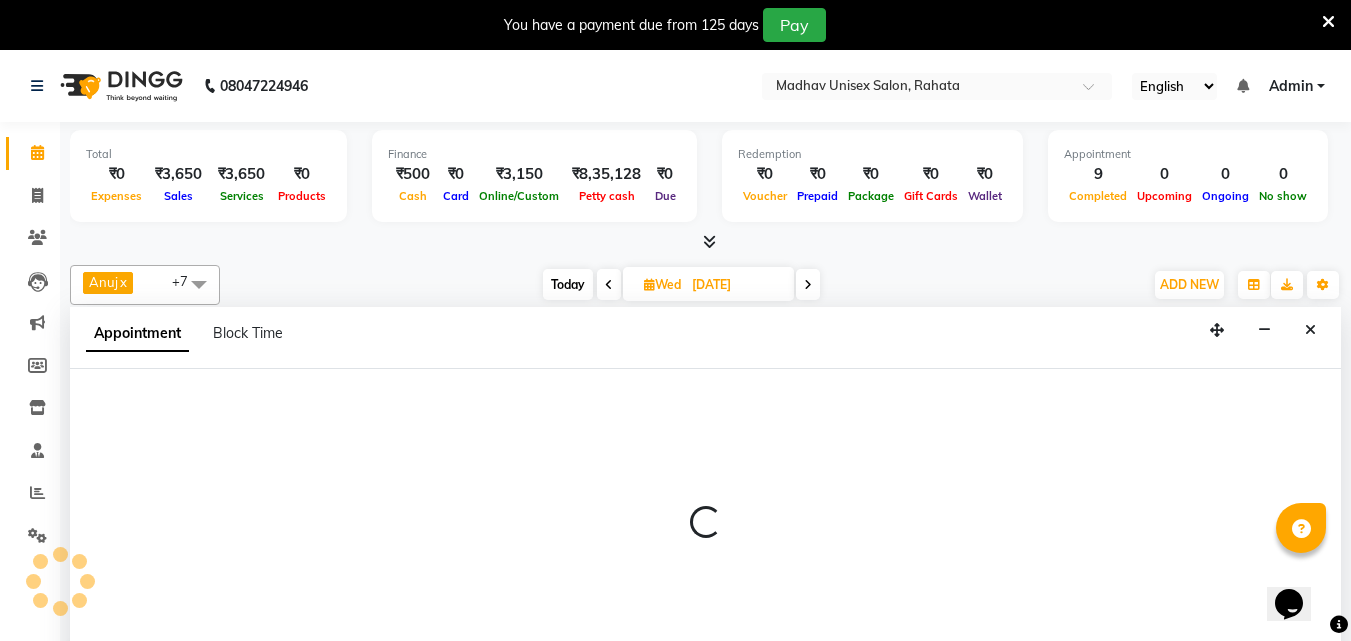 scroll, scrollTop: 51, scrollLeft: 0, axis: vertical 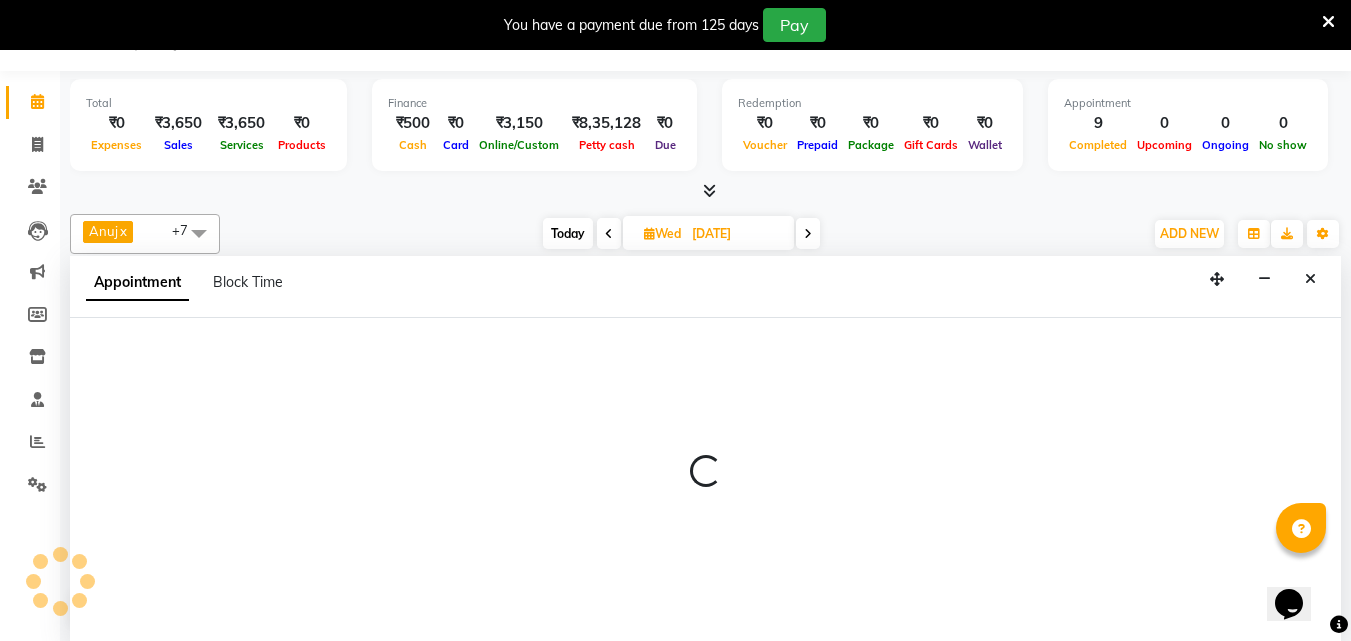 select on "14046" 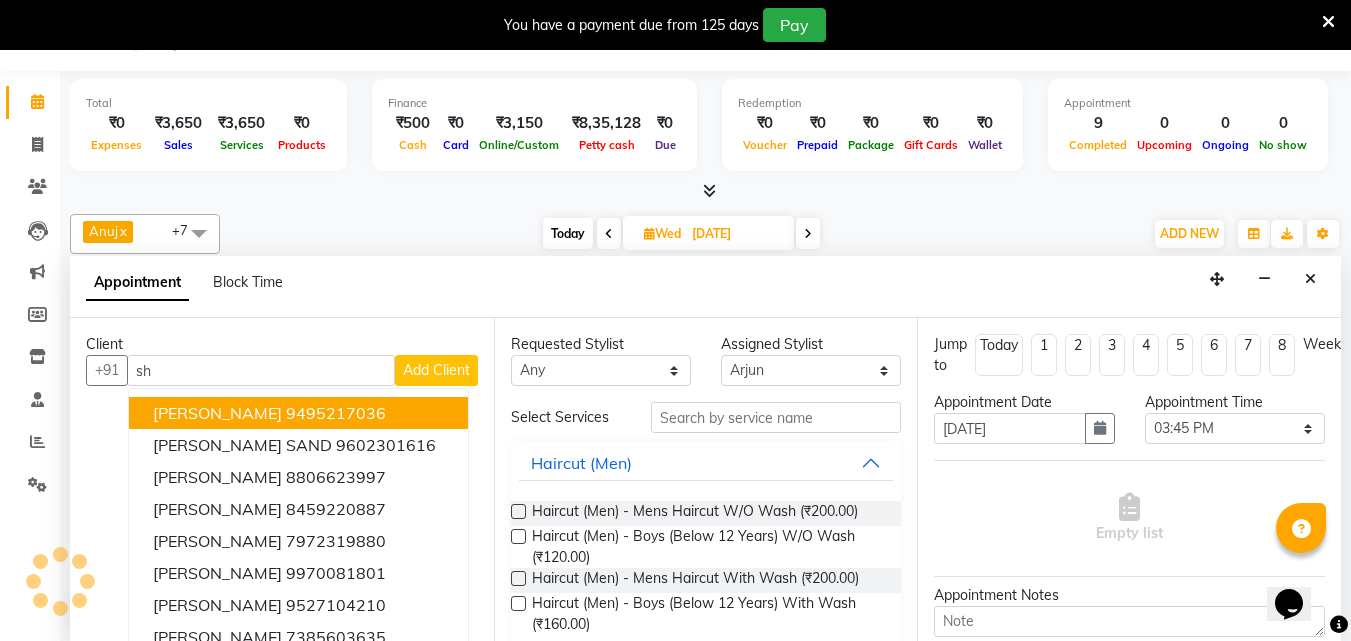 type on "s" 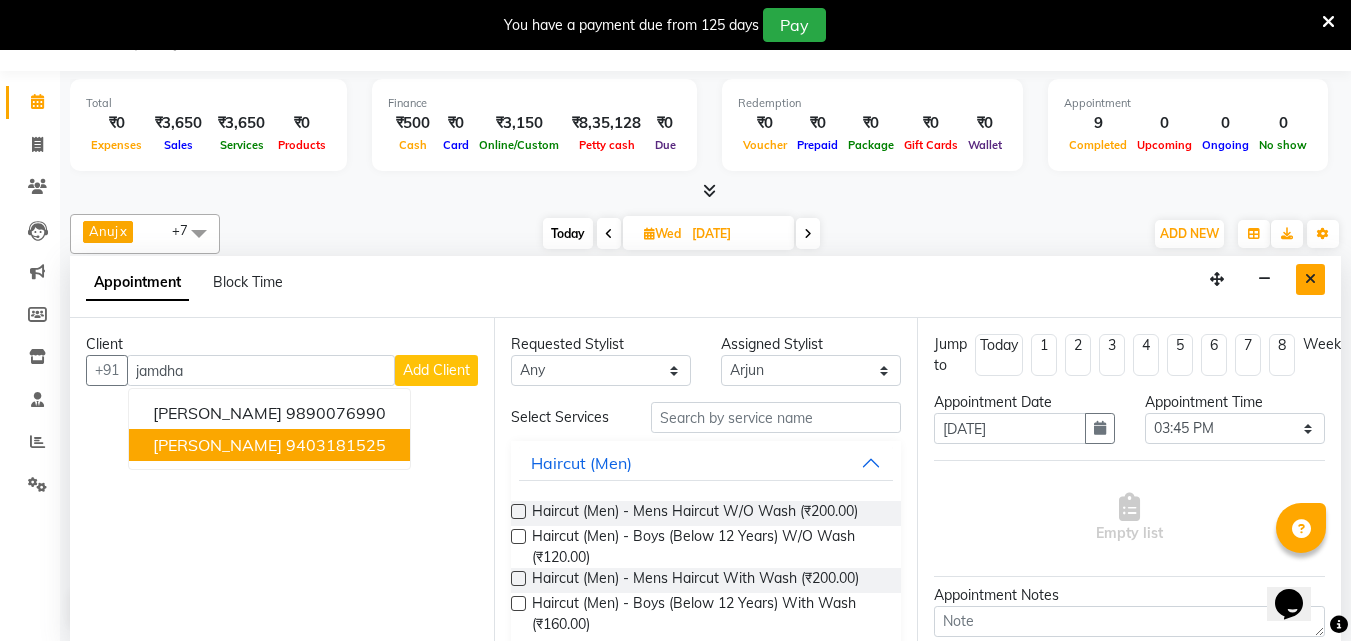 type on "jamdha" 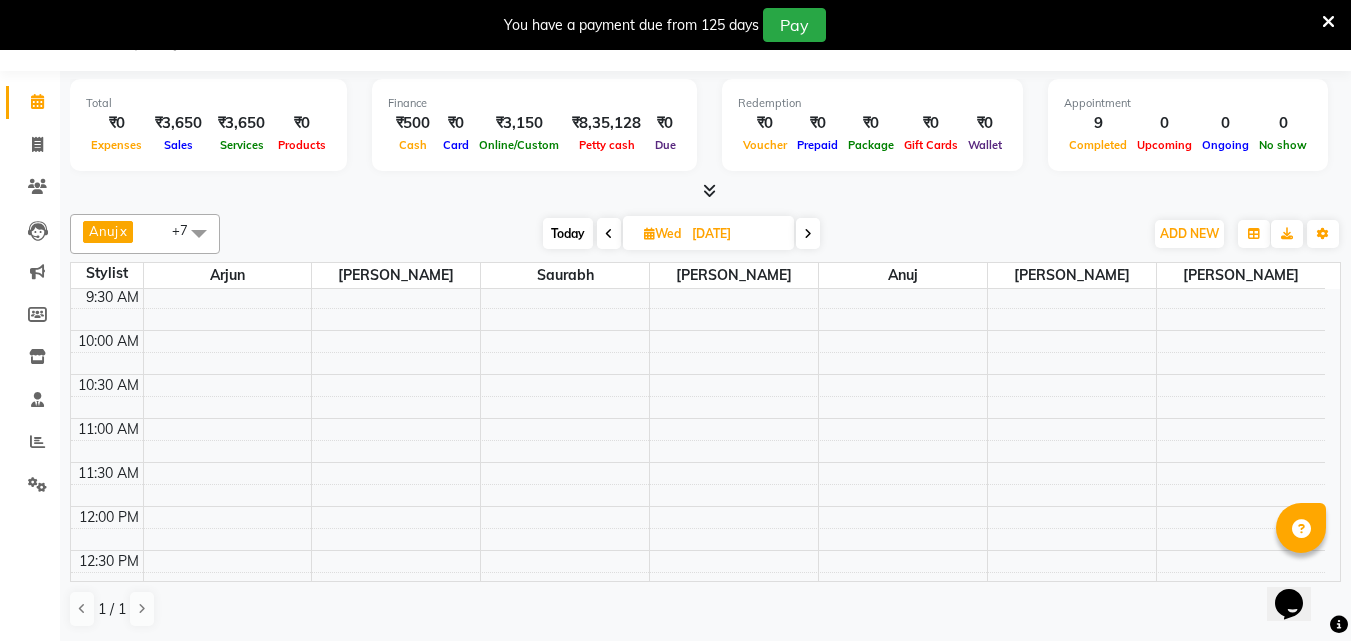 scroll, scrollTop: 0, scrollLeft: 0, axis: both 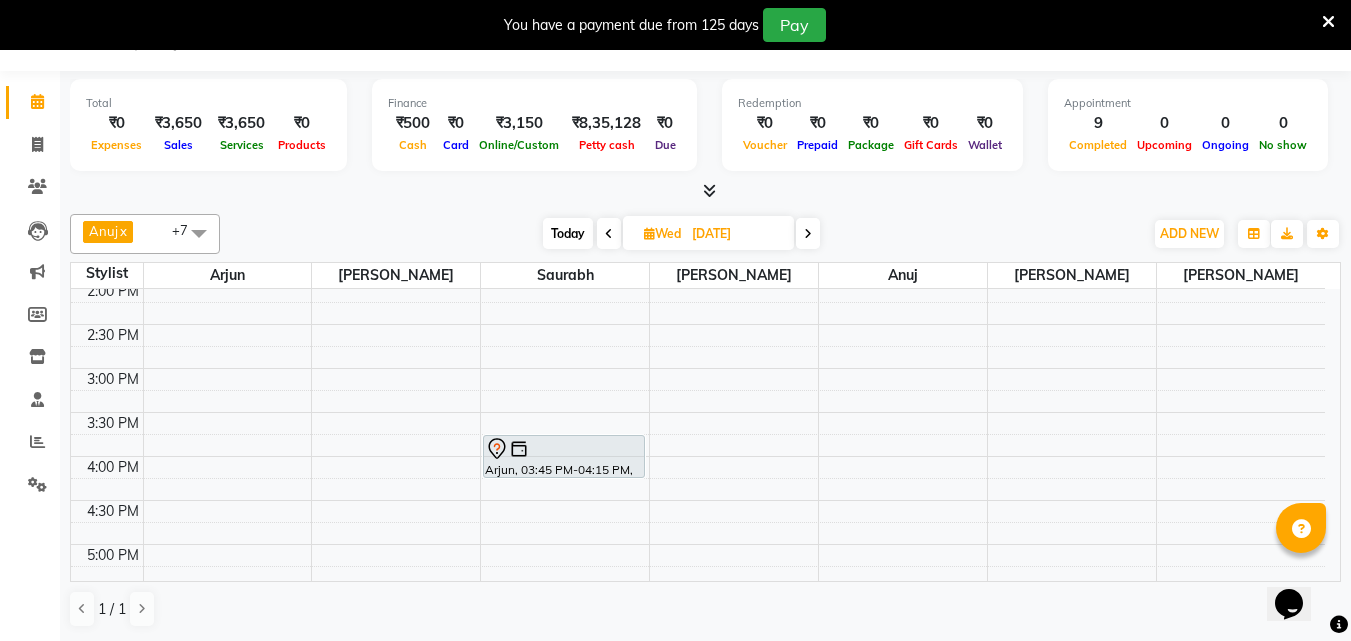 click at bounding box center (609, 233) 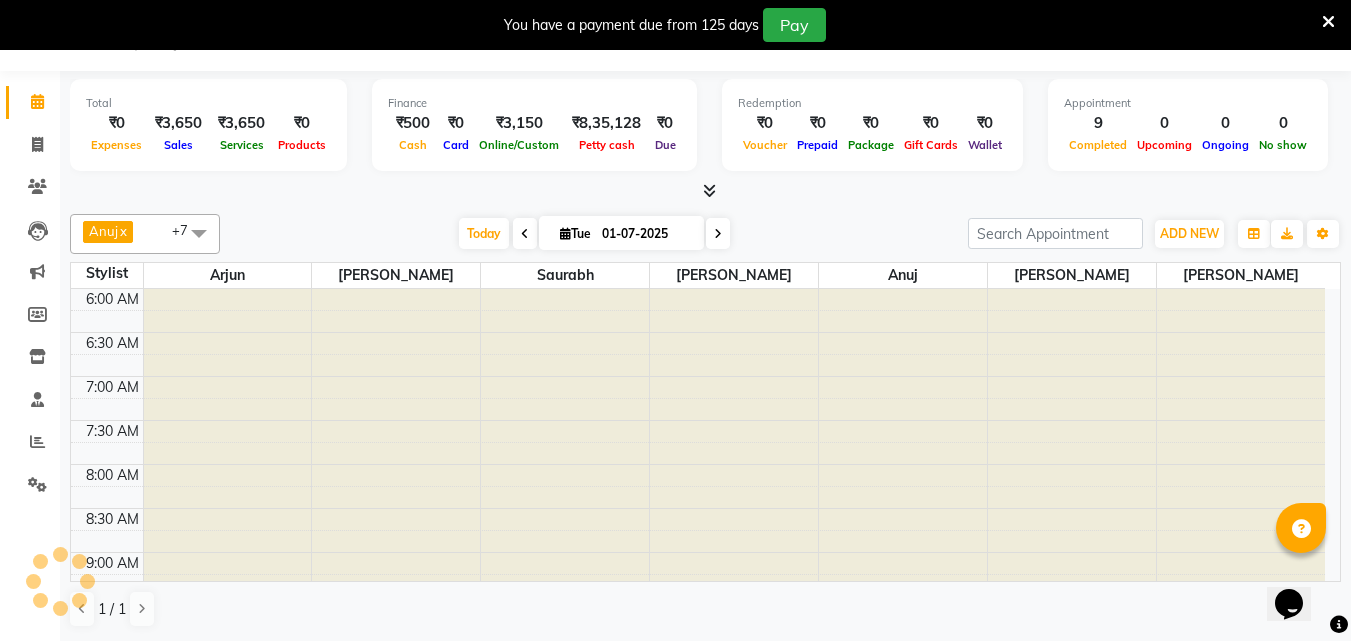 scroll, scrollTop: 705, scrollLeft: 0, axis: vertical 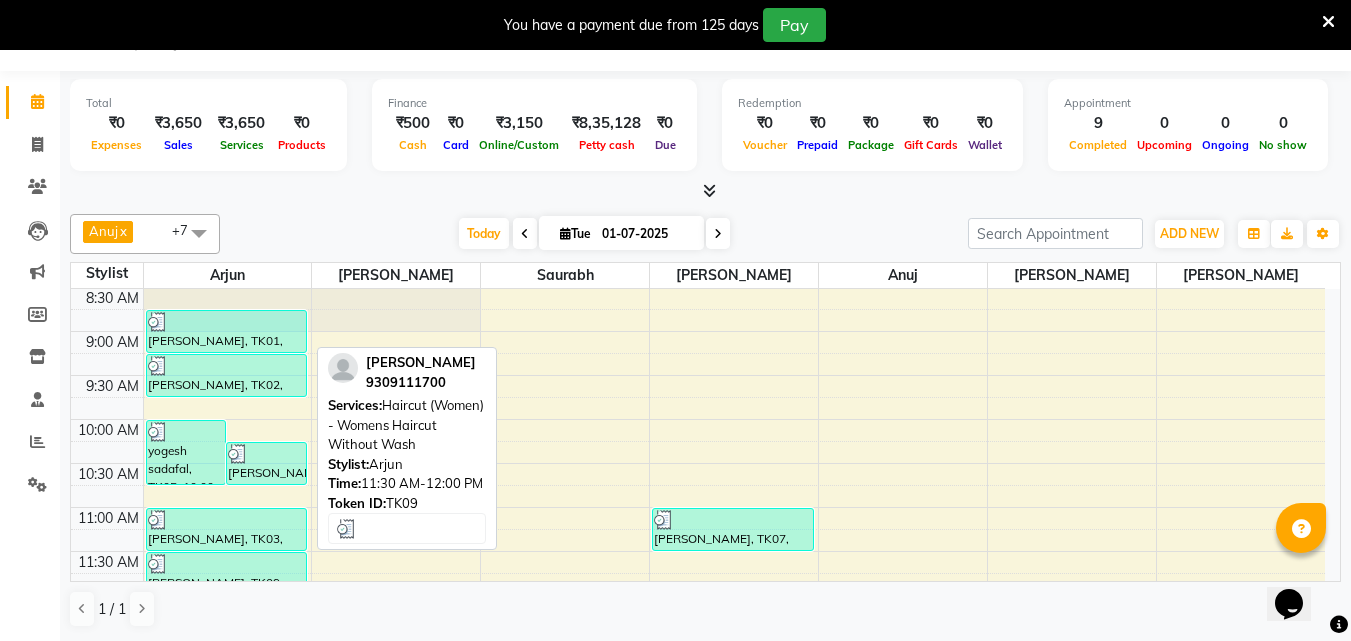 click at bounding box center [227, 564] 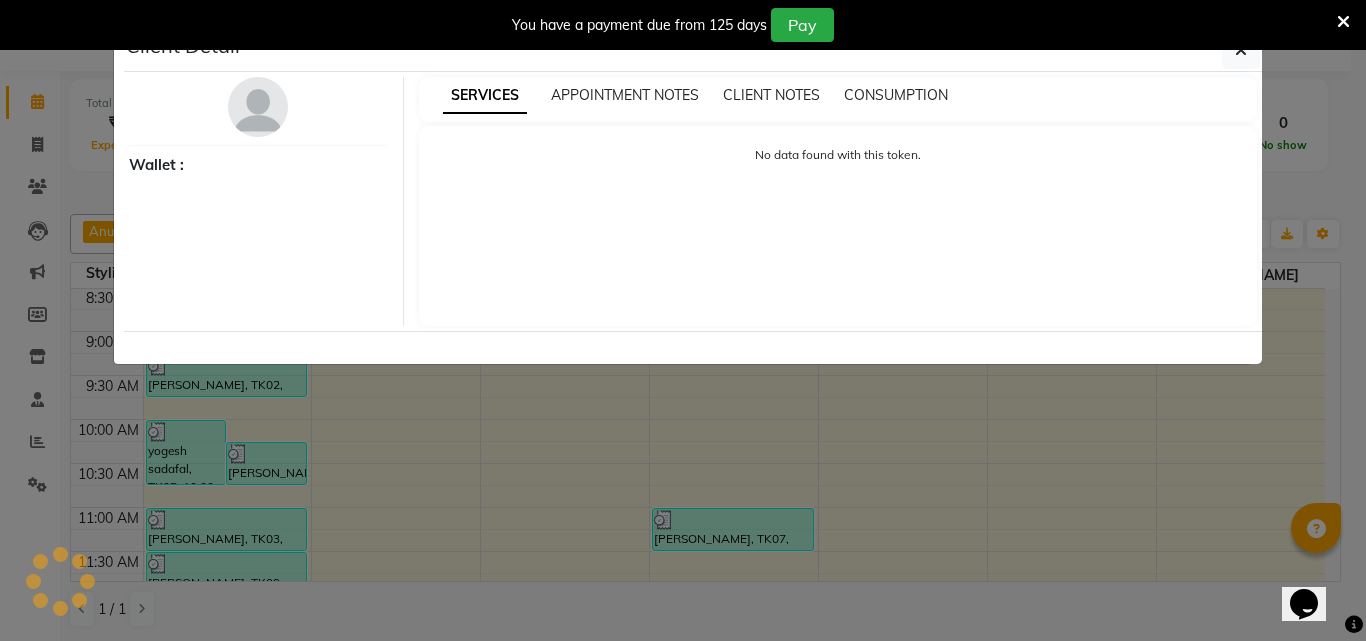 select on "3" 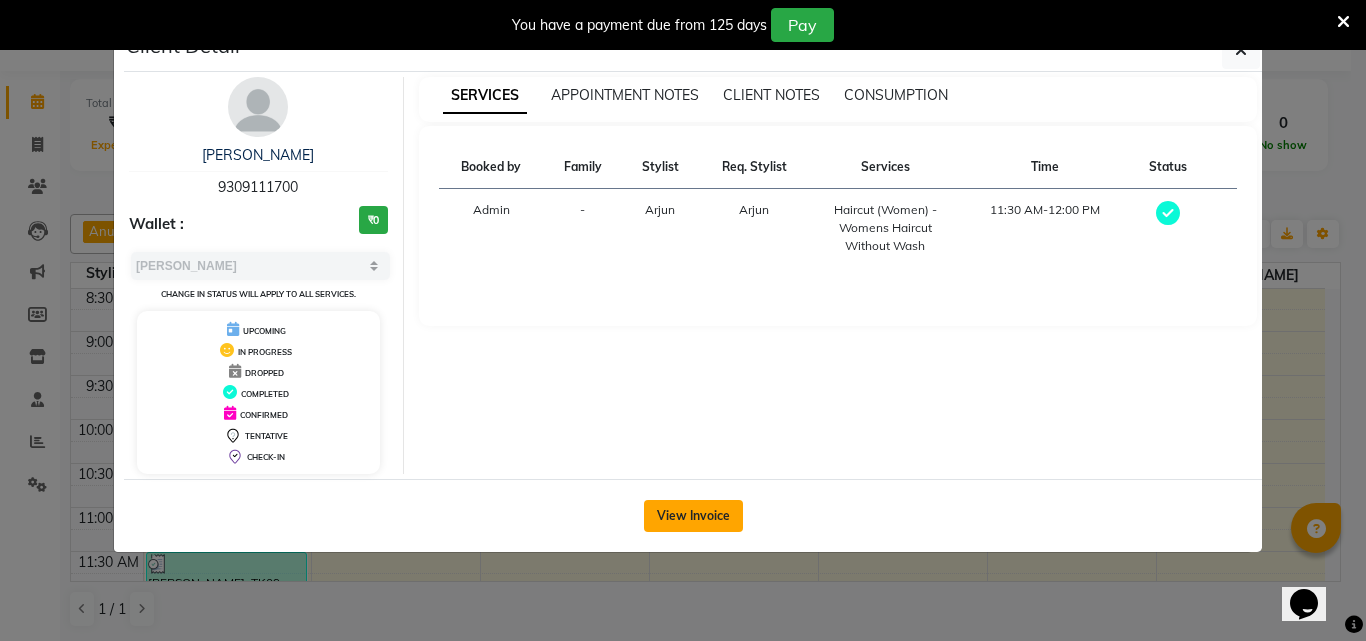 click on "View Invoice" 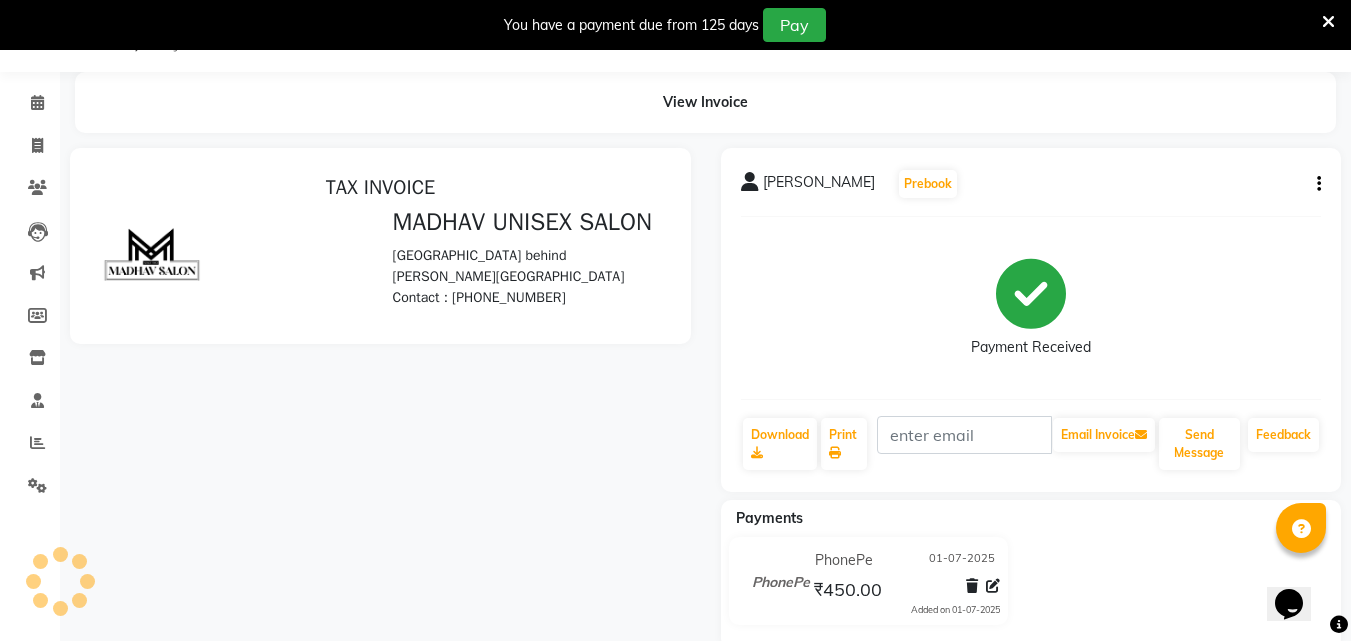 scroll, scrollTop: 0, scrollLeft: 0, axis: both 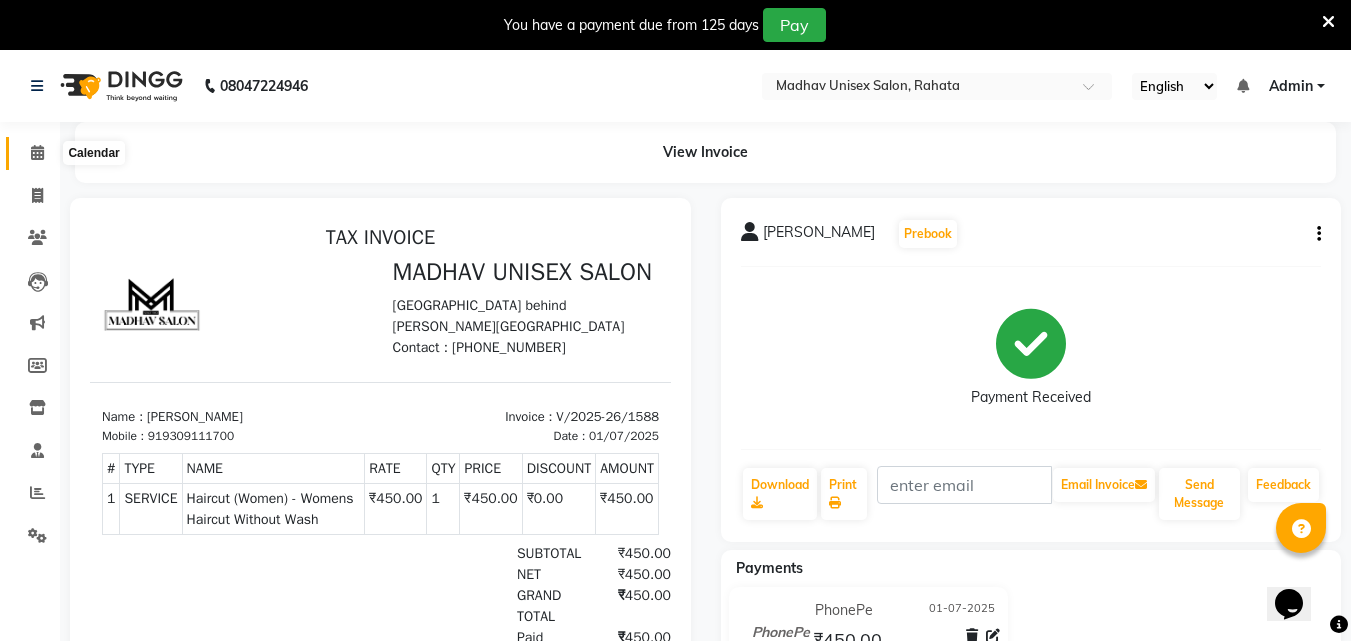 click 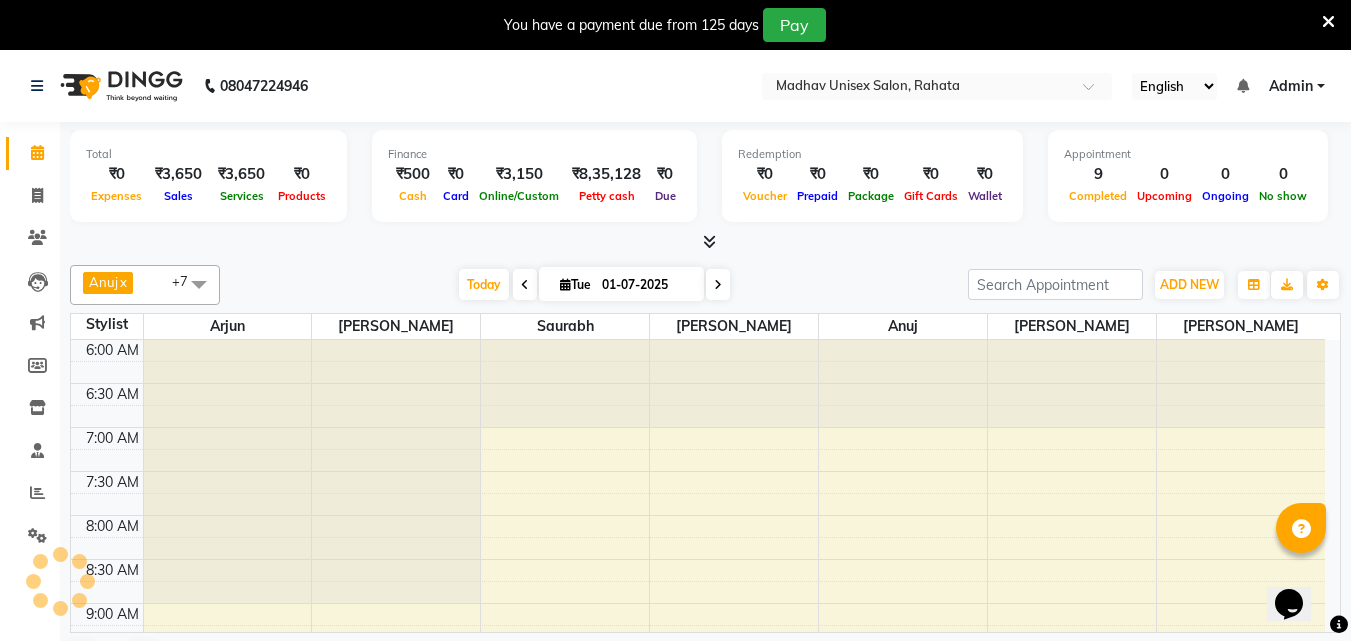 scroll, scrollTop: 0, scrollLeft: 0, axis: both 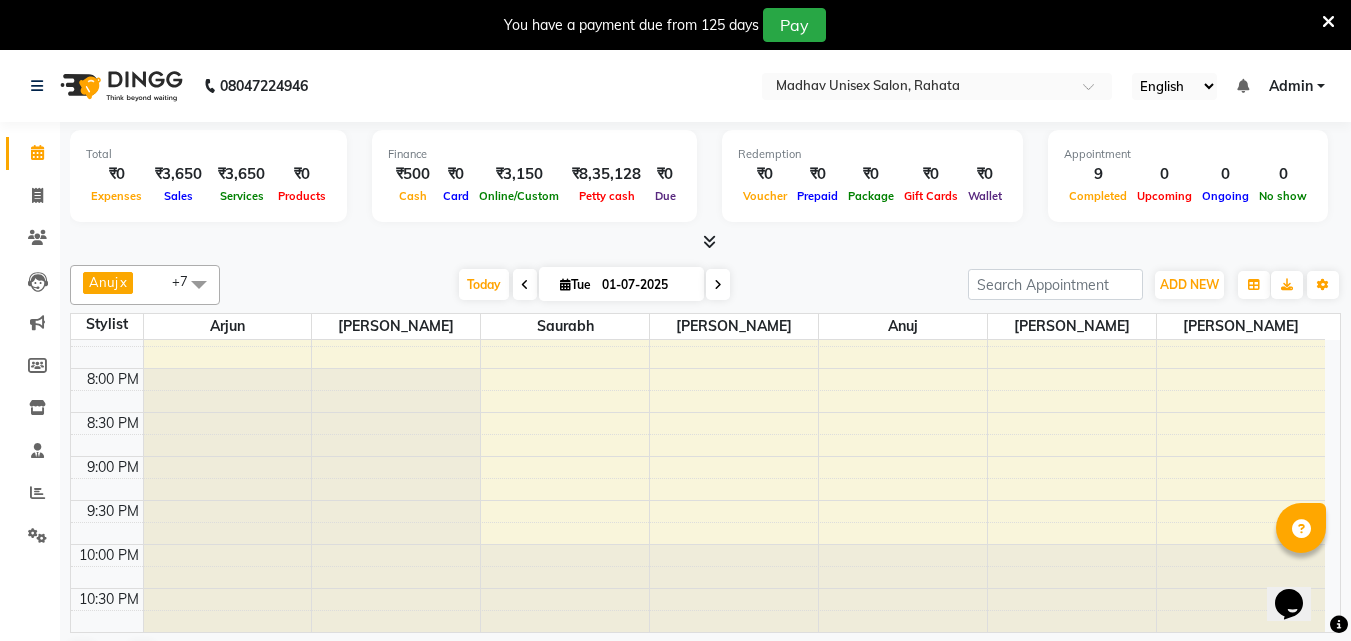 drag, startPoint x: 1334, startPoint y: 380, endPoint x: 60, endPoint y: 30, distance: 1321.2025 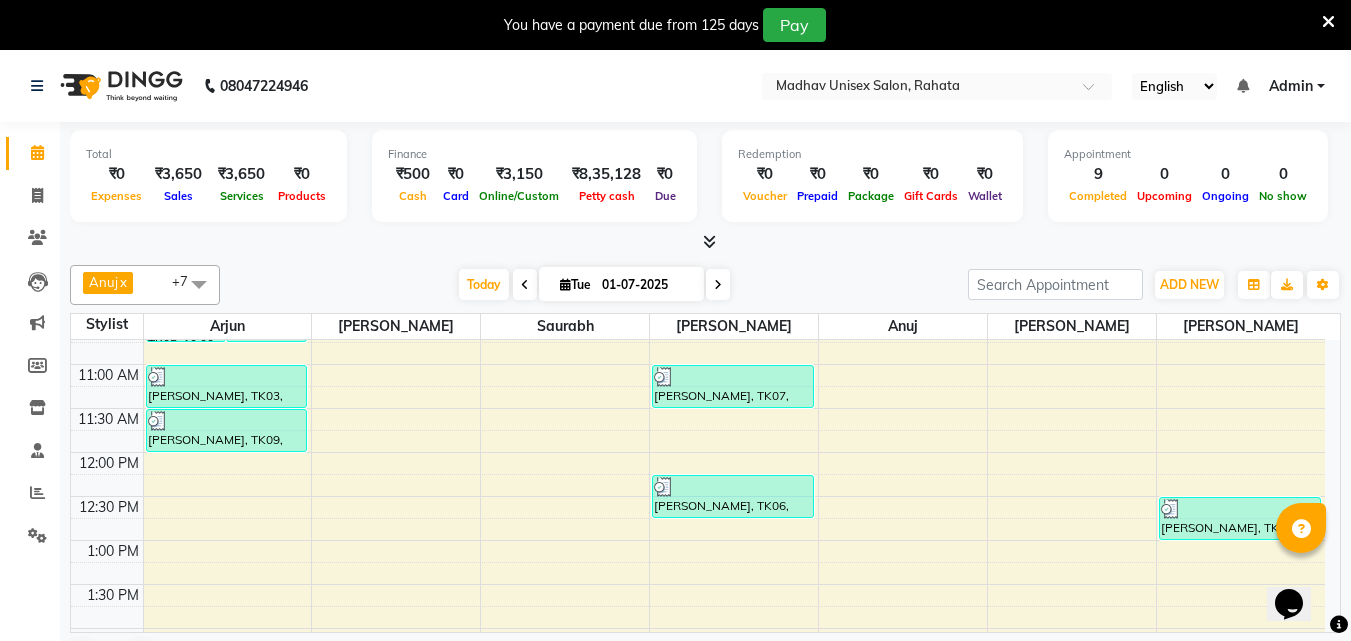 scroll, scrollTop: 374, scrollLeft: 0, axis: vertical 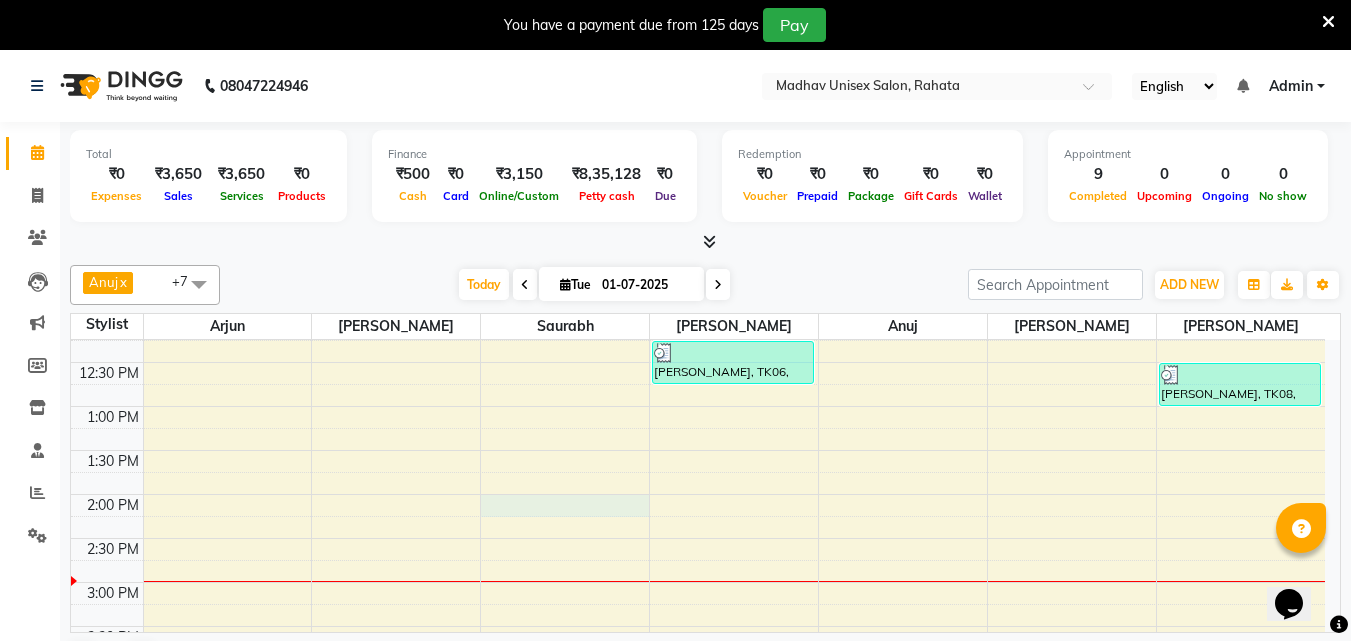 click on "6:00 AM 6:30 AM 7:00 AM 7:30 AM 8:00 AM 8:30 AM 9:00 AM 9:30 AM 10:00 AM 10:30 AM 11:00 AM 11:30 AM 12:00 PM 12:30 PM 1:00 PM 1:30 PM 2:00 PM 2:30 PM 3:00 PM 3:30 PM 4:00 PM 4:30 PM 5:00 PM 5:30 PM 6:00 PM 6:30 PM 7:00 PM 7:30 PM 8:00 PM 8:30 PM 9:00 PM 9:30 PM 10:00 PM 10:30 PM     [GEOGRAPHIC_DATA], 10:00 AM-10:45 AM, Hair Spa (Women)  - [PERSON_NAME] saheb, TK04, 10:15 AM-10:45 AM, Haircut (Women)  - Womens Haircut Without Wash     [PERSON_NAME], TK01, 08:45 AM-09:15 AM, [PERSON_NAME] (Men)  - Crafting / Shaving     ganesh maid, TK02, 09:15 AM-09:45 AM, [PERSON_NAME] (Men)  - Crafting / Shaving     [PERSON_NAME], TK03, 11:00 AM-11:30 AM, Haircut (Men)  - Mens Haircut With Wash     [PERSON_NAME], TK09, 11:30 AM-12:00 PM, Haircut (Women)  - Womens Haircut Without Wash     [PERSON_NAME], TK07, 11:00 AM-11:30 AM, Haircut (Men)  - Mens Haircut W/O Wash     [PERSON_NAME], TK06, 12:15 PM-12:45 PM, Haircut (Men)  - Mens Haircut W/O Wash     [PERSON_NAME], TK08, 12:30 PM-01:00 PM, [PERSON_NAME] (Men)  - [PERSON_NAME] Trim" at bounding box center [698, 538] 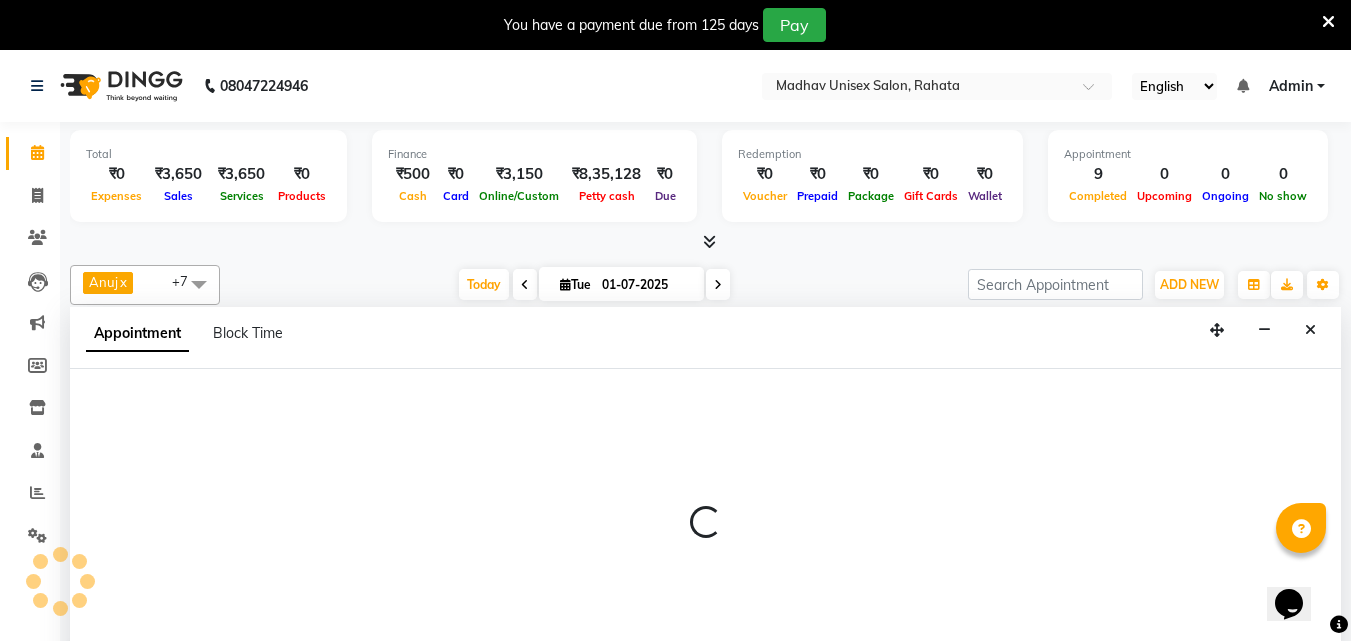 scroll, scrollTop: 51, scrollLeft: 0, axis: vertical 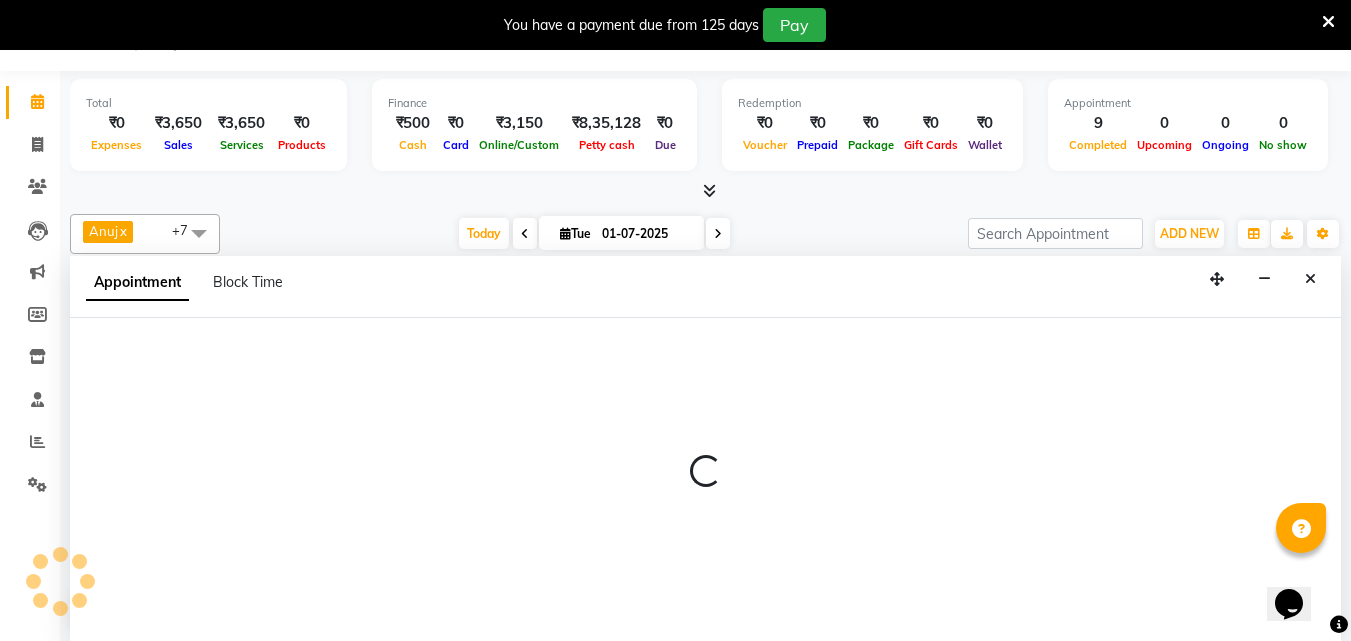 select on "31840" 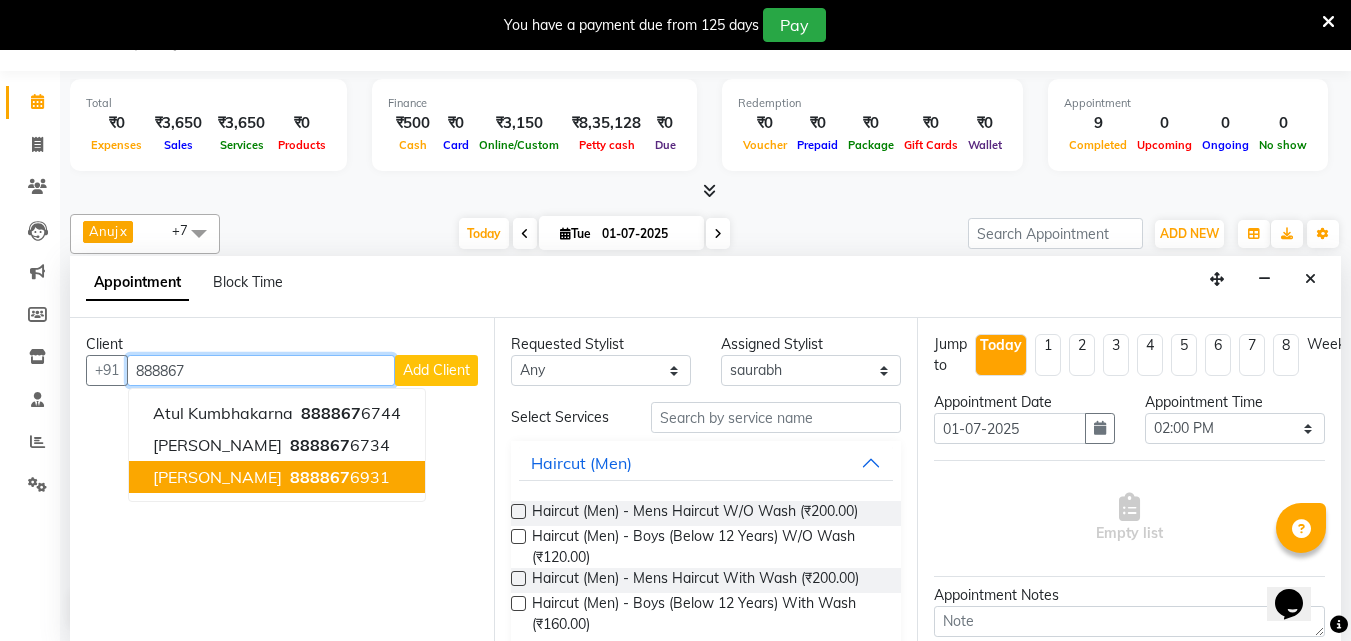 click on "[PERSON_NAME]   888867 6931" at bounding box center (277, 477) 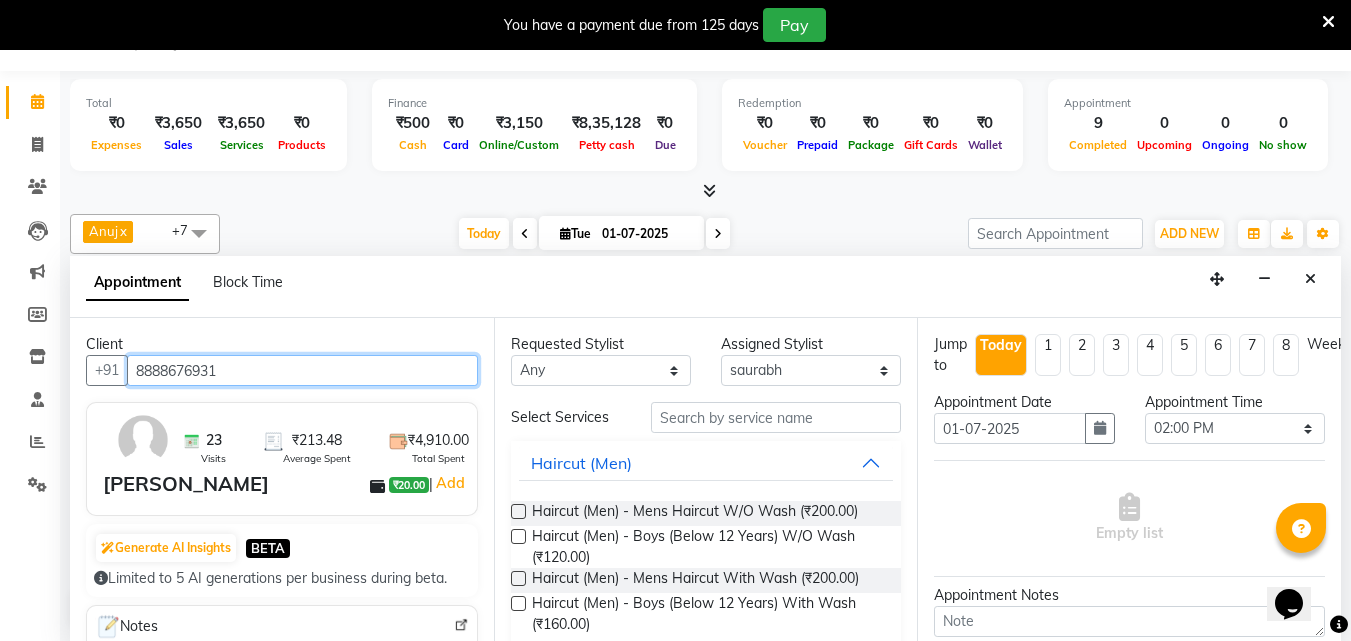scroll, scrollTop: 282, scrollLeft: 0, axis: vertical 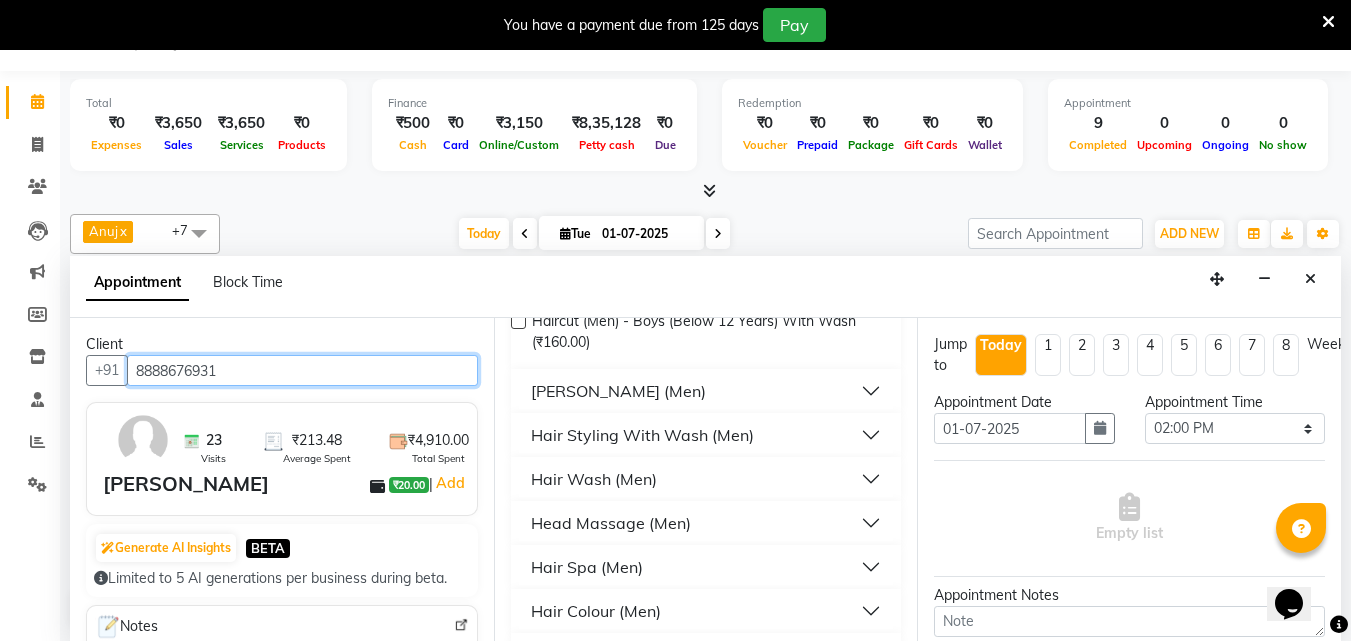 type on "8888676931" 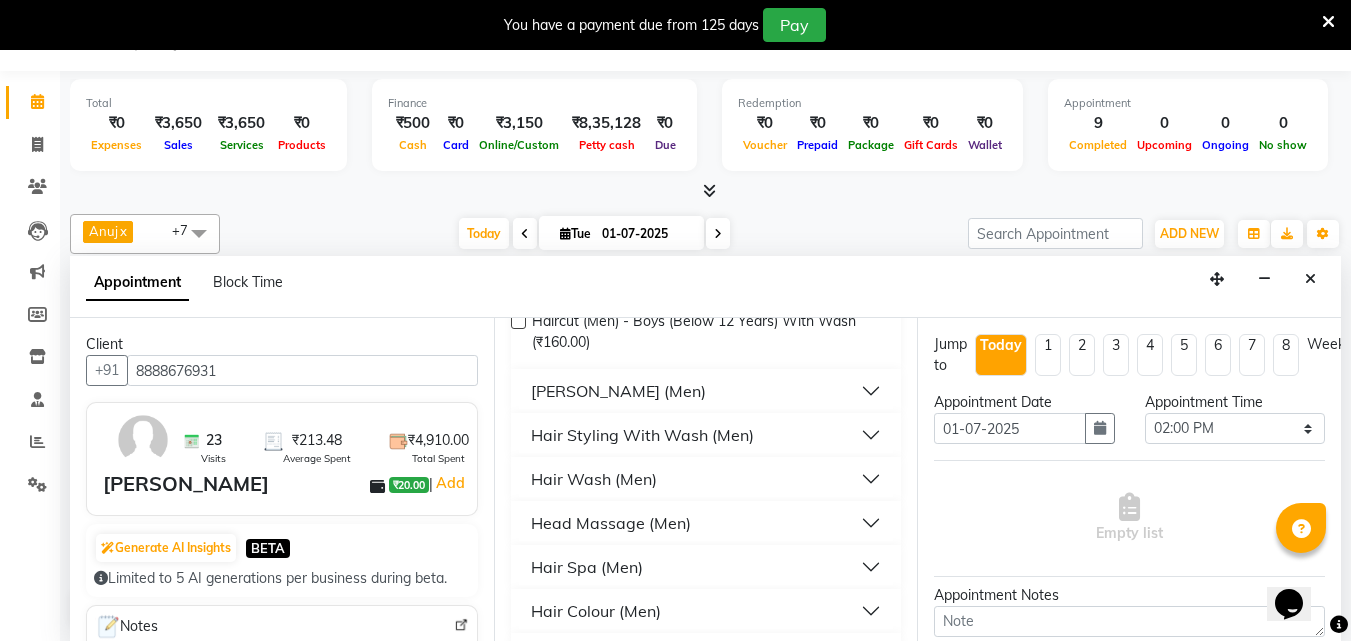click on "[PERSON_NAME] (Men)" at bounding box center (706, 391) 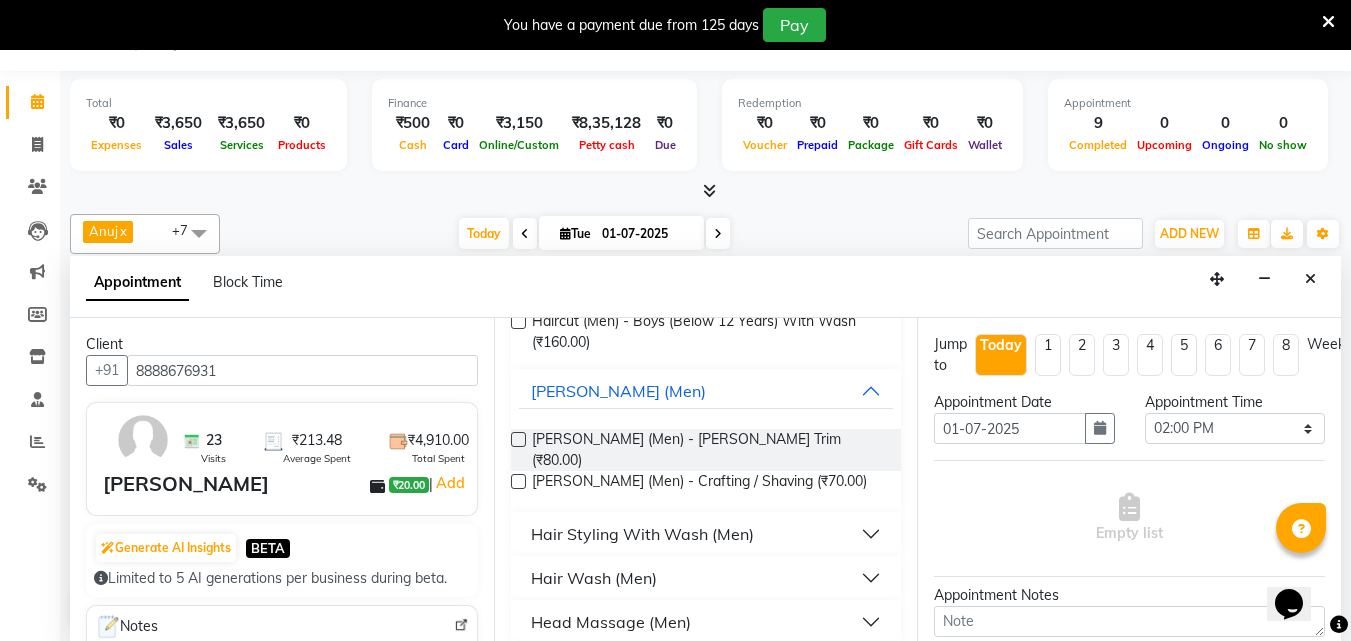 click at bounding box center [518, 481] 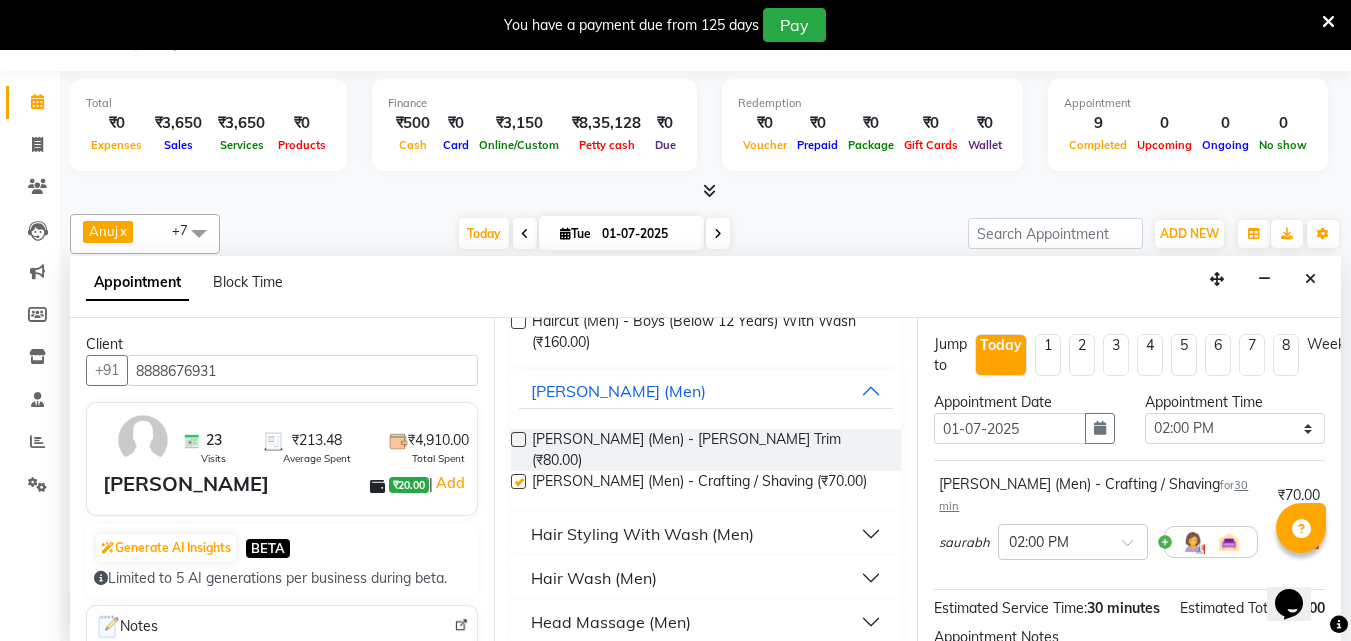 checkbox on "false" 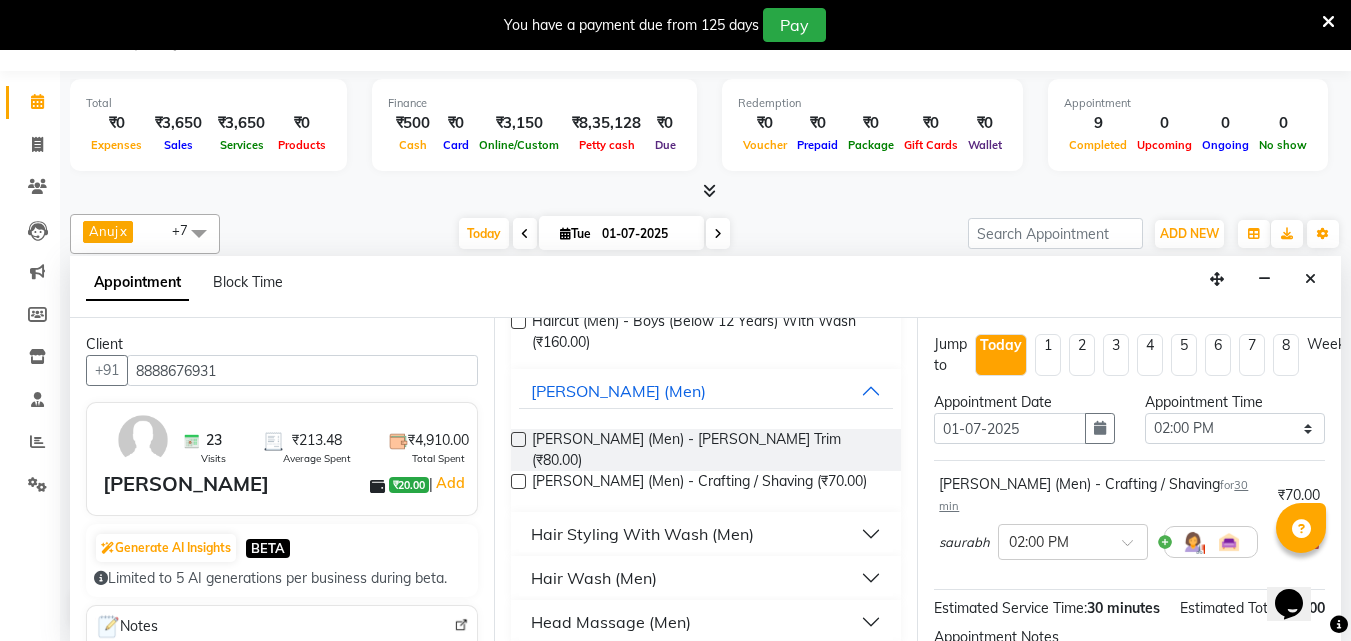 scroll, scrollTop: 239, scrollLeft: 0, axis: vertical 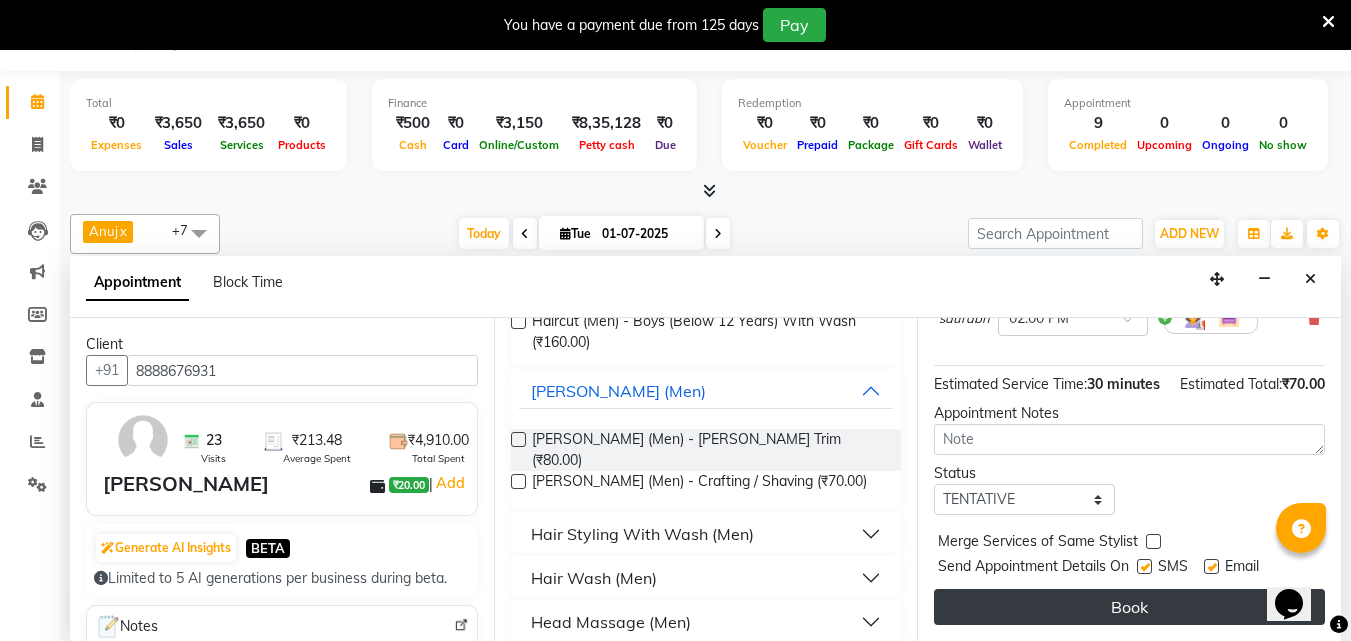 click on "Book" at bounding box center [1129, 607] 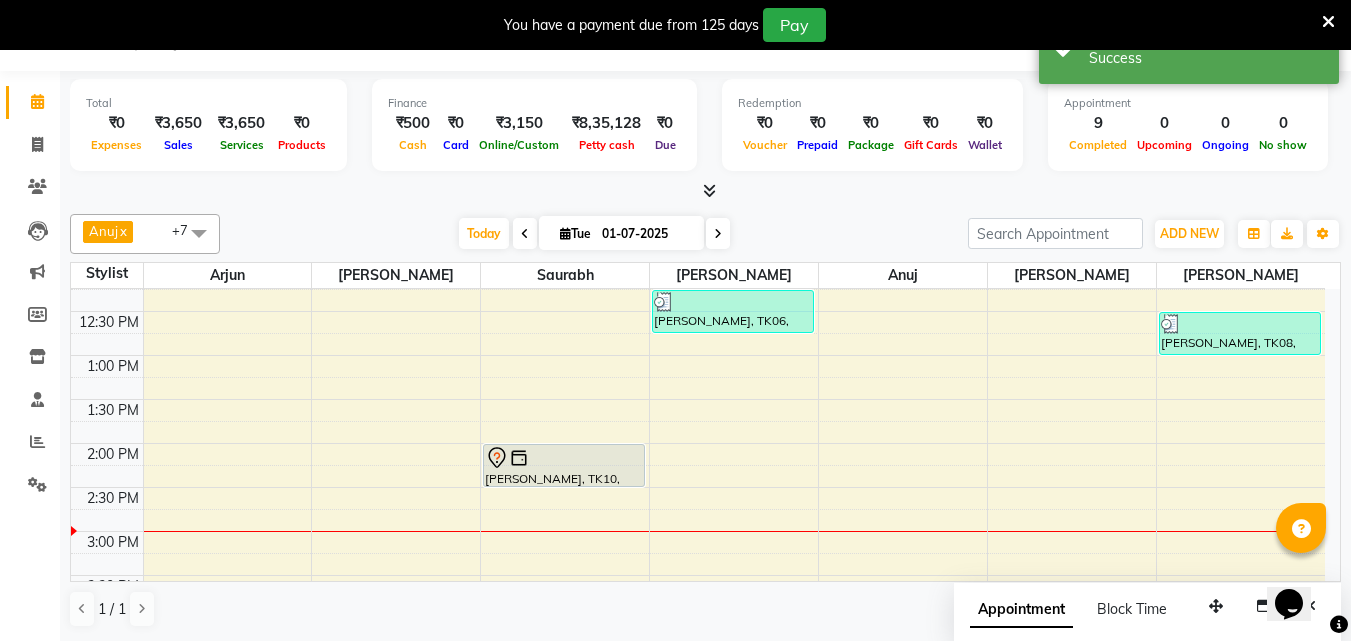 scroll, scrollTop: 0, scrollLeft: 0, axis: both 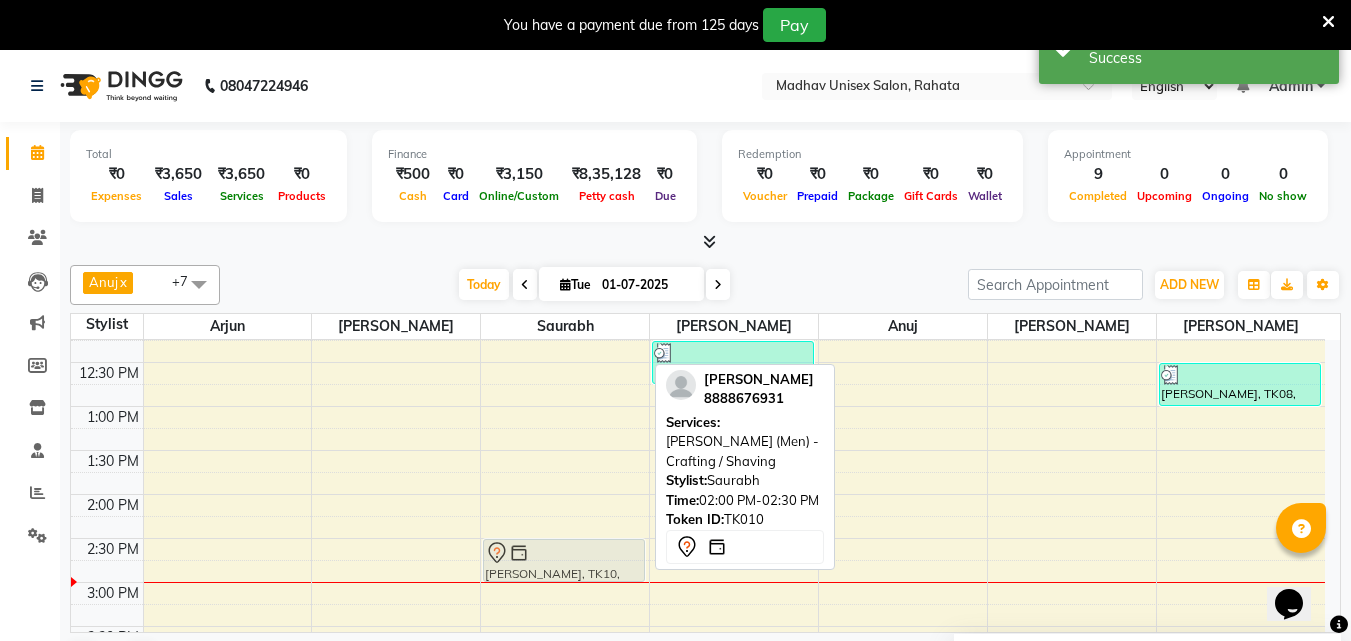drag, startPoint x: 536, startPoint y: 516, endPoint x: 534, endPoint y: 555, distance: 39.051247 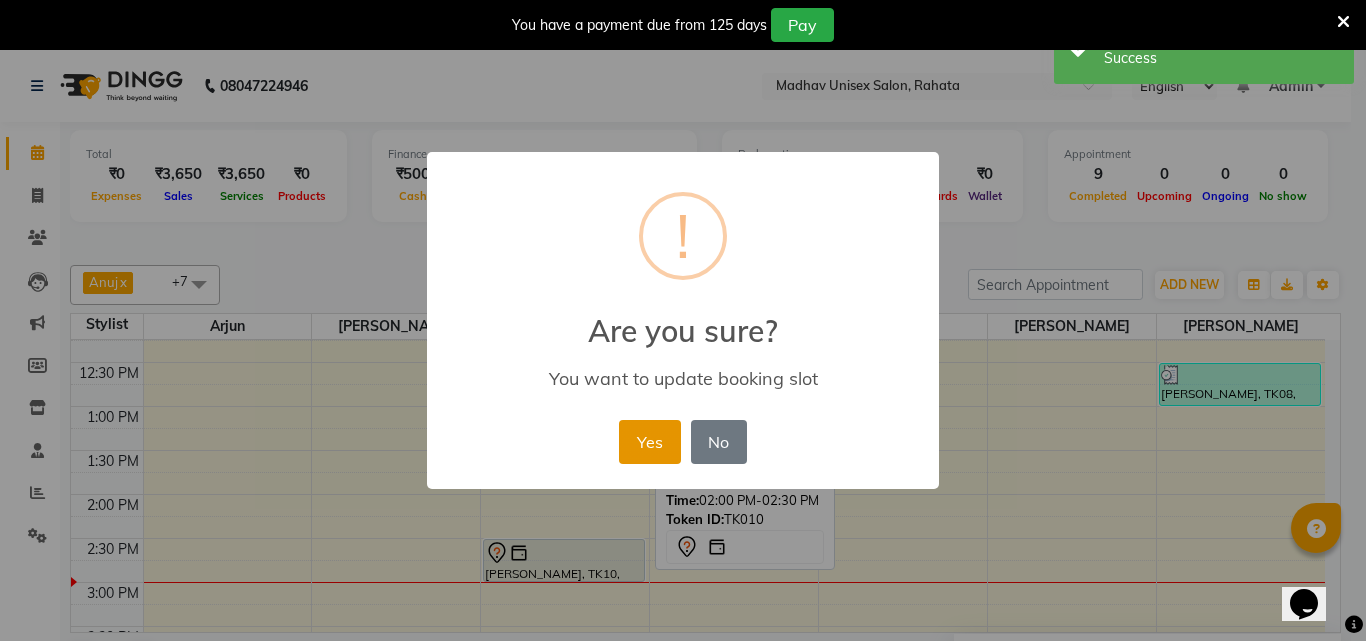 click on "Yes" at bounding box center [649, 442] 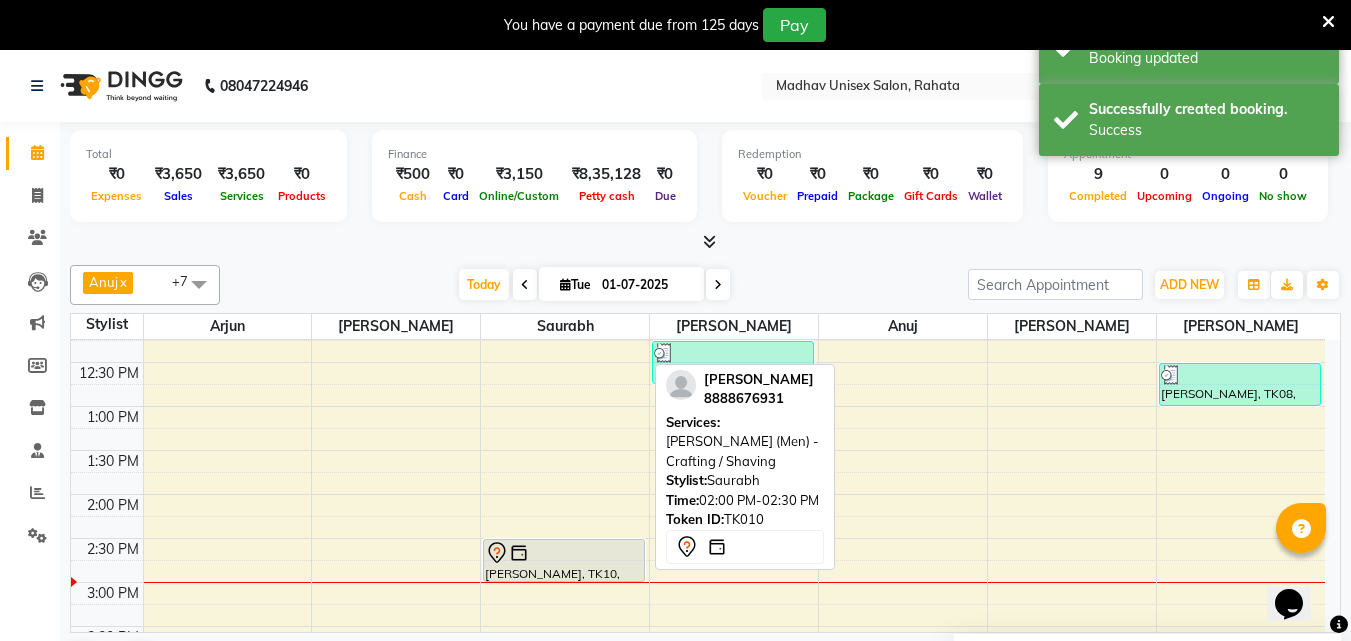 click at bounding box center [564, 553] 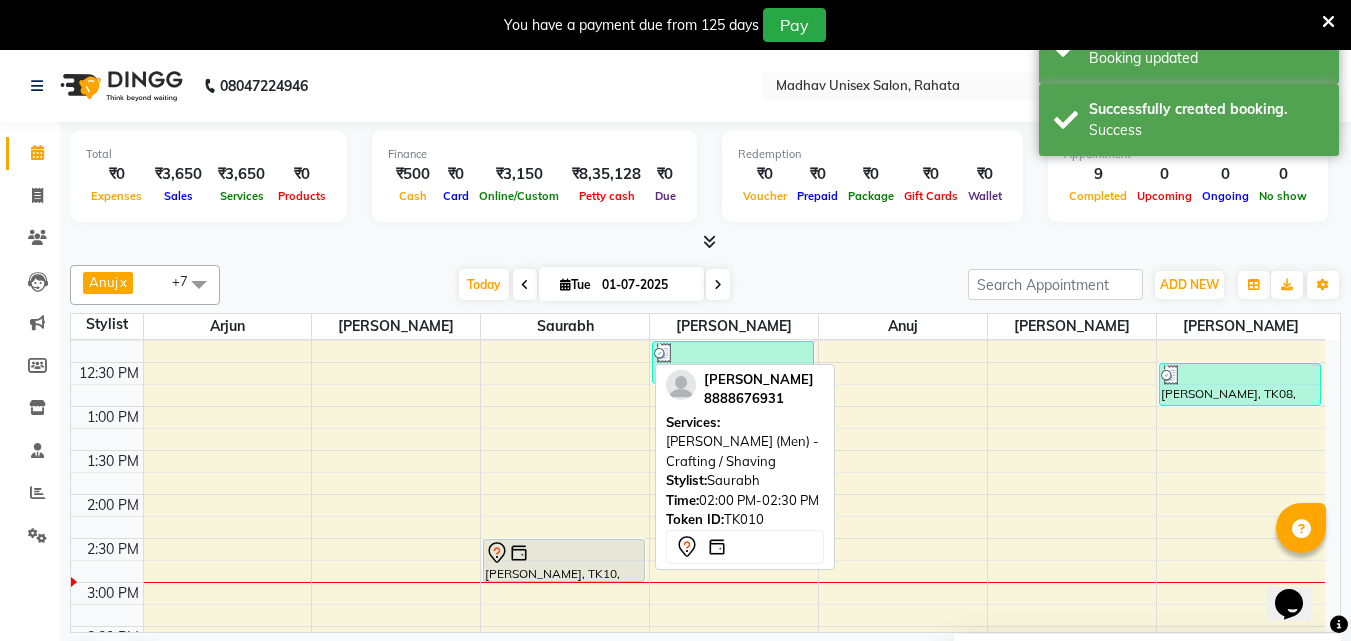 click at bounding box center [564, 553] 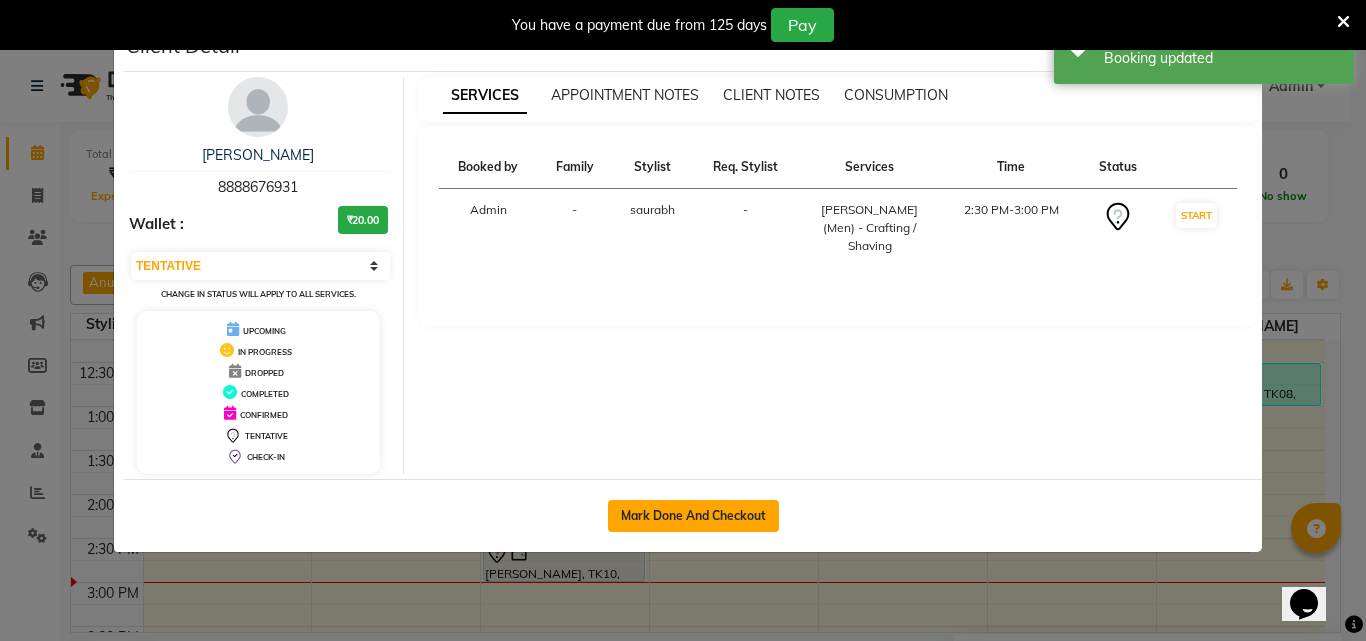 click on "Mark Done And Checkout" 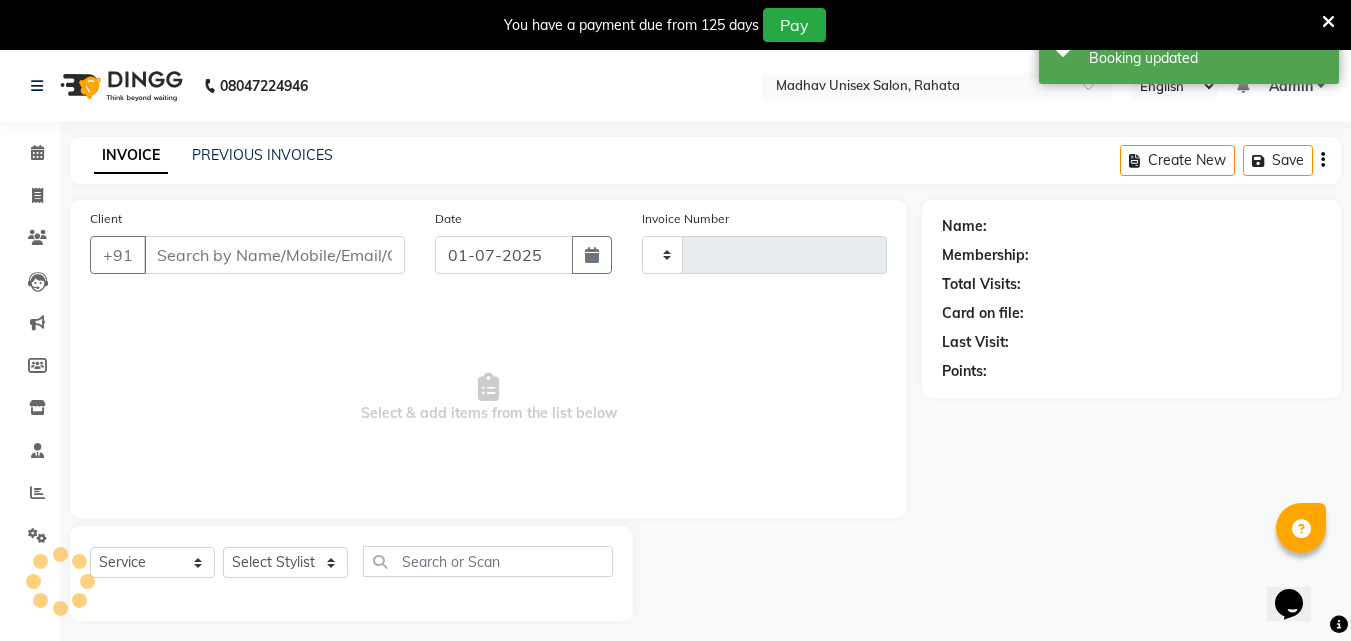 type on "1589" 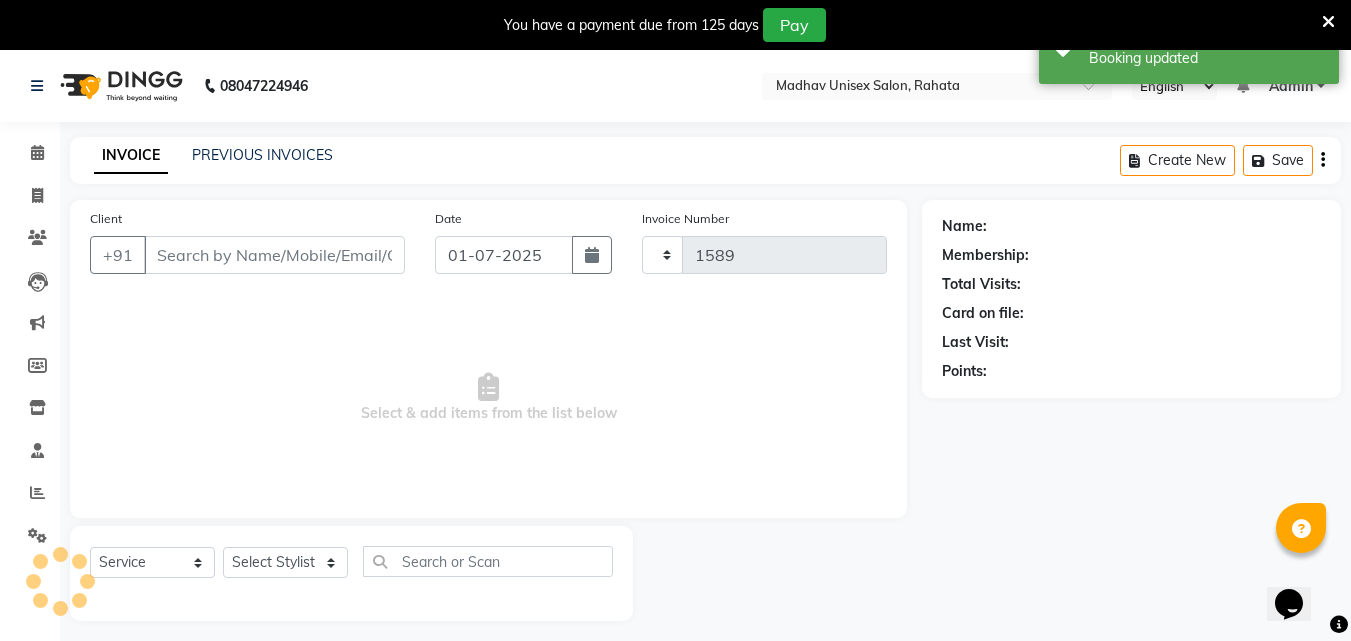 select on "870" 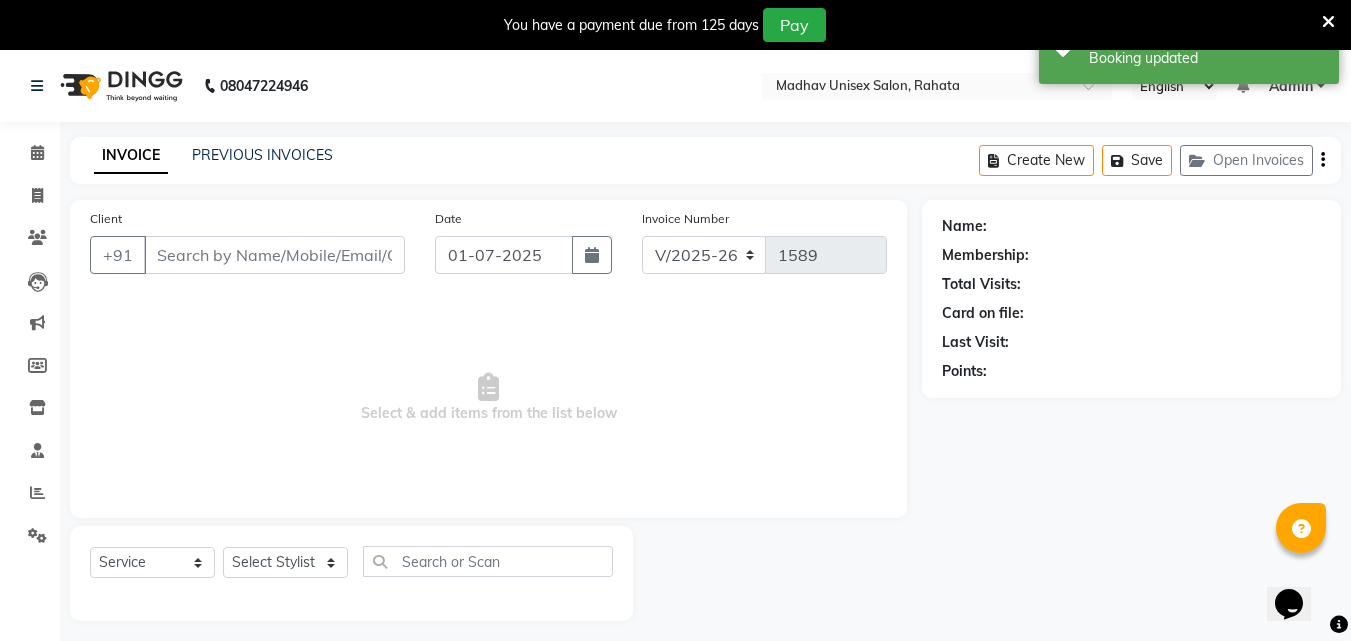type on "8888676931" 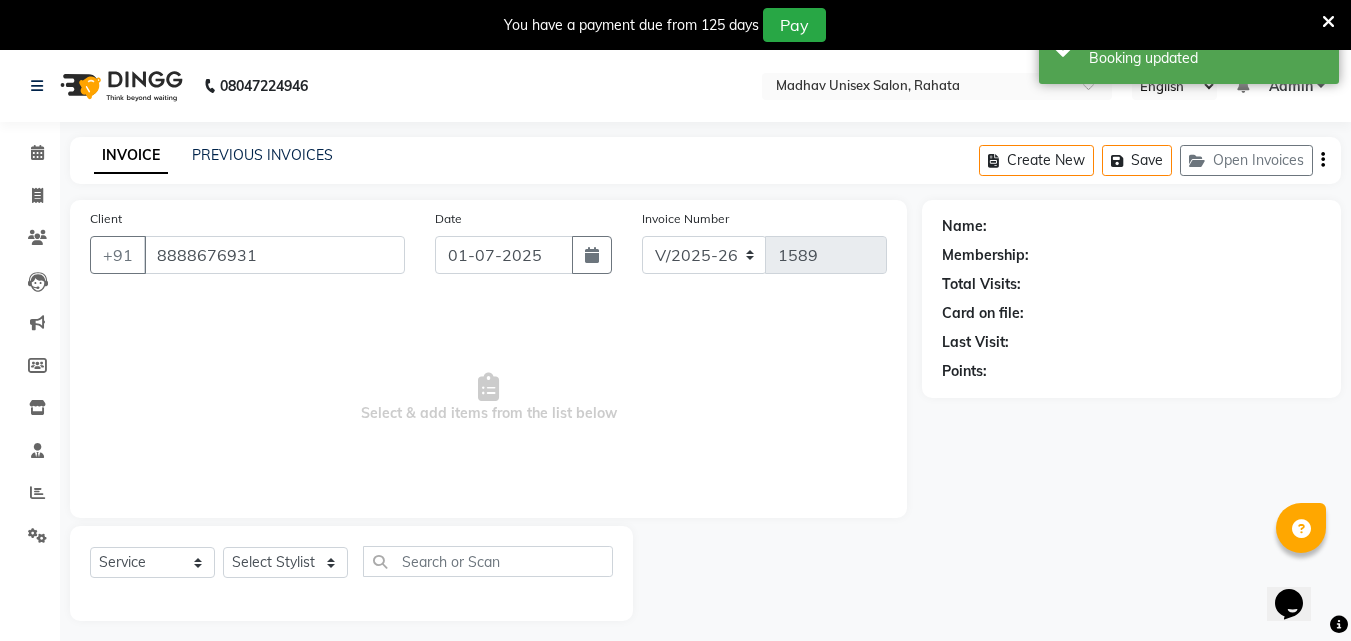 select on "31840" 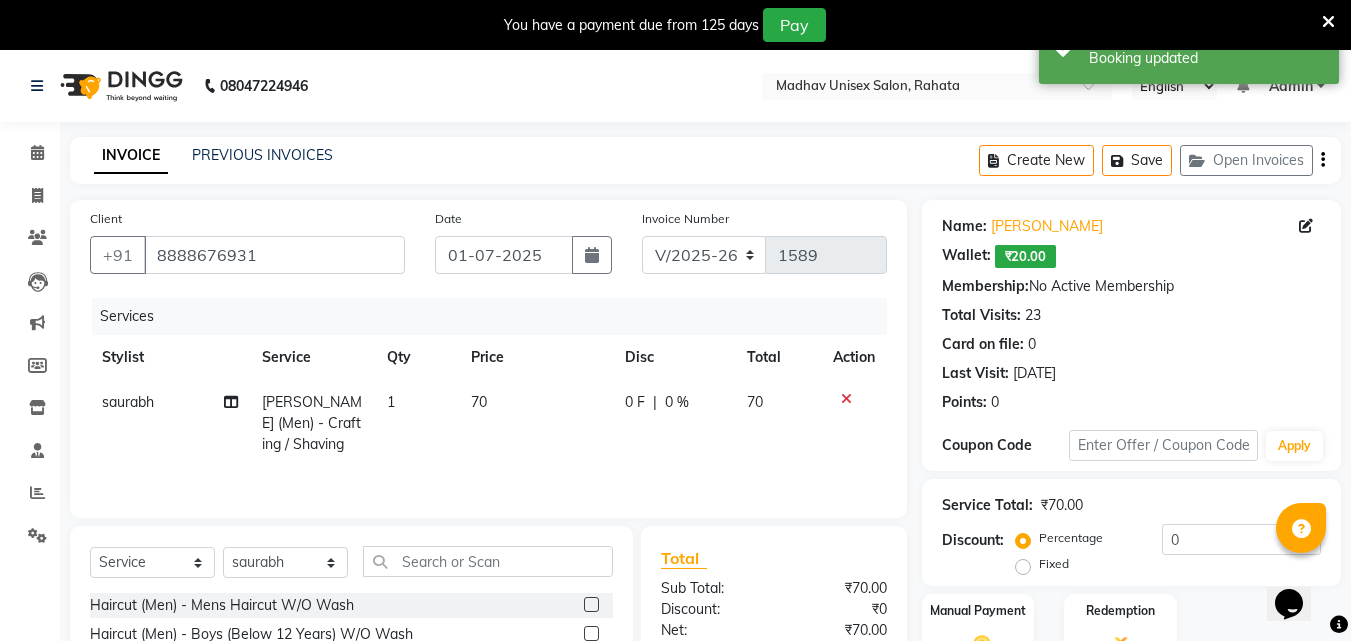 click on "70" 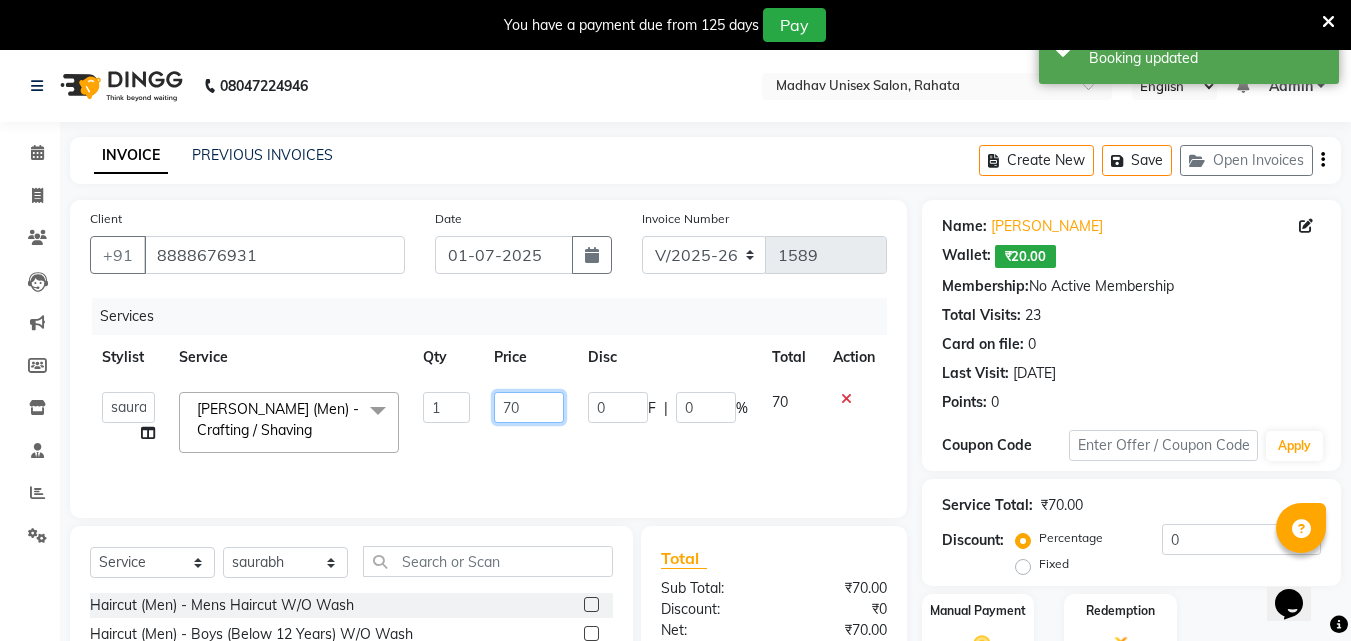 click on "70" 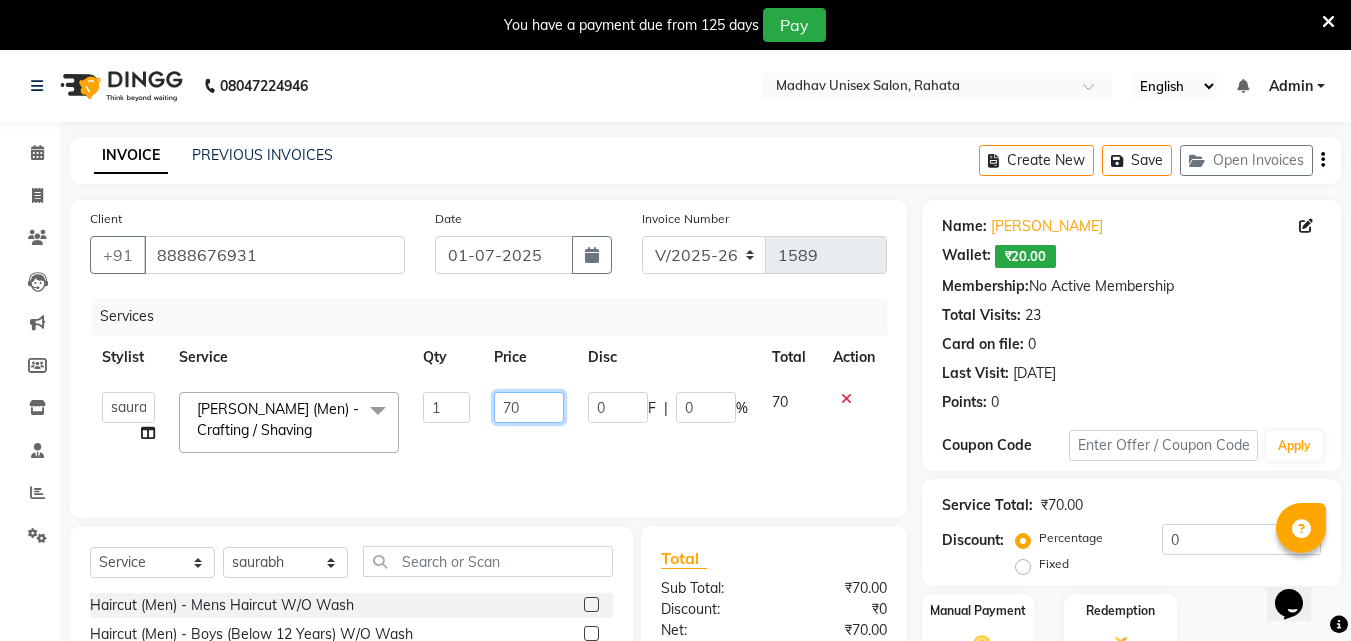 type on "7" 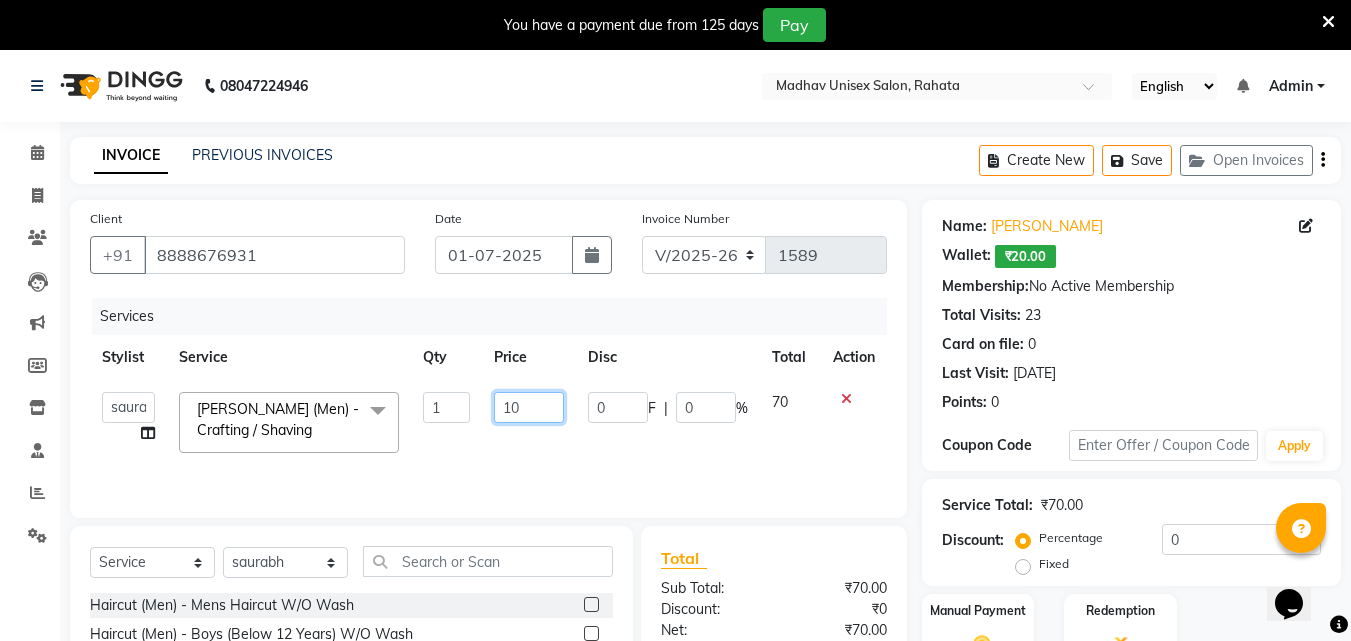 type on "100" 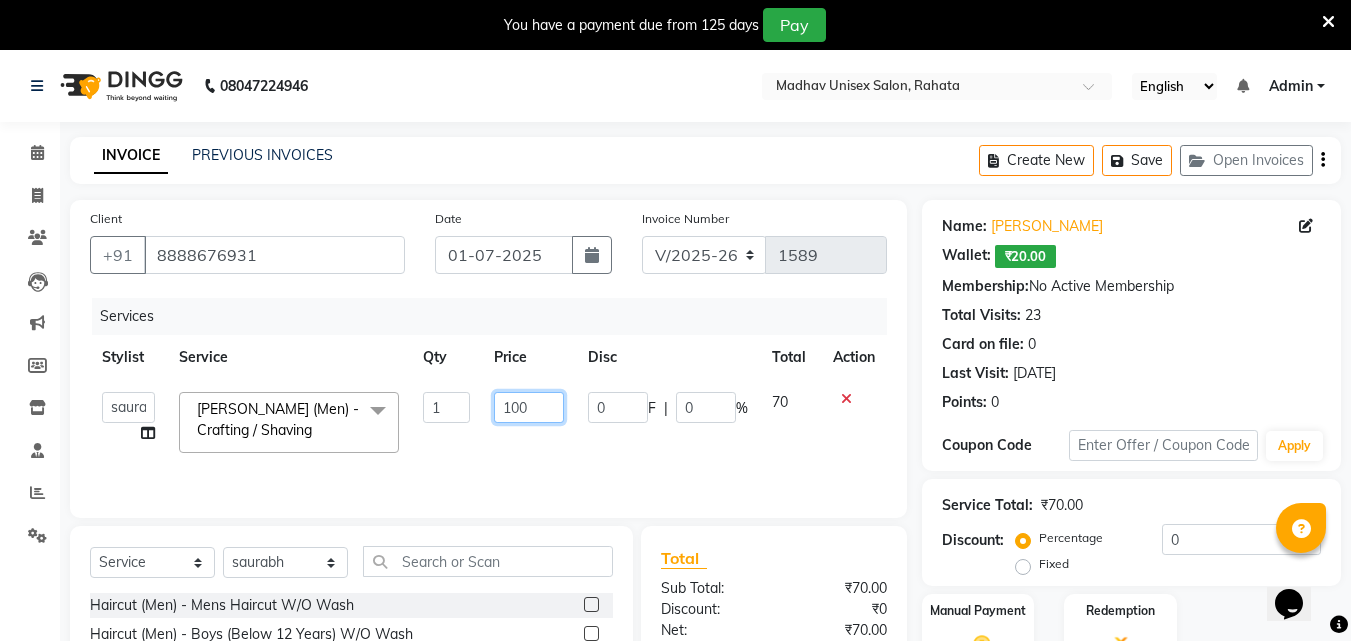 scroll, scrollTop: 210, scrollLeft: 0, axis: vertical 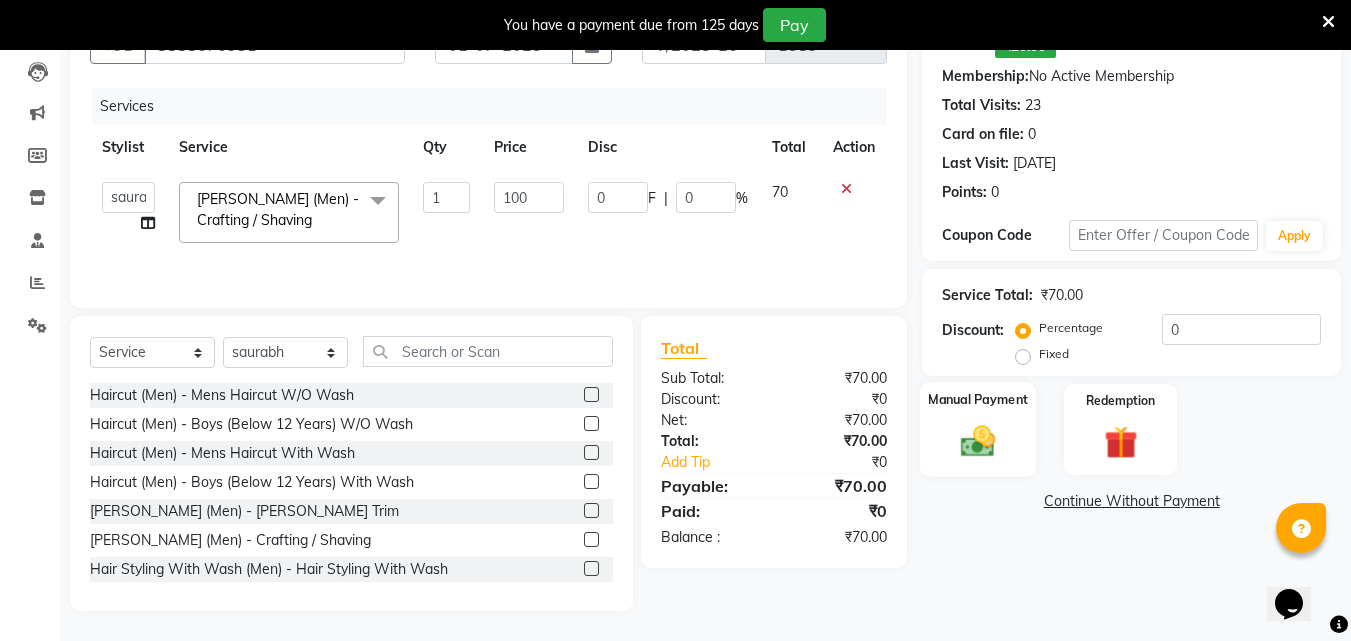 click 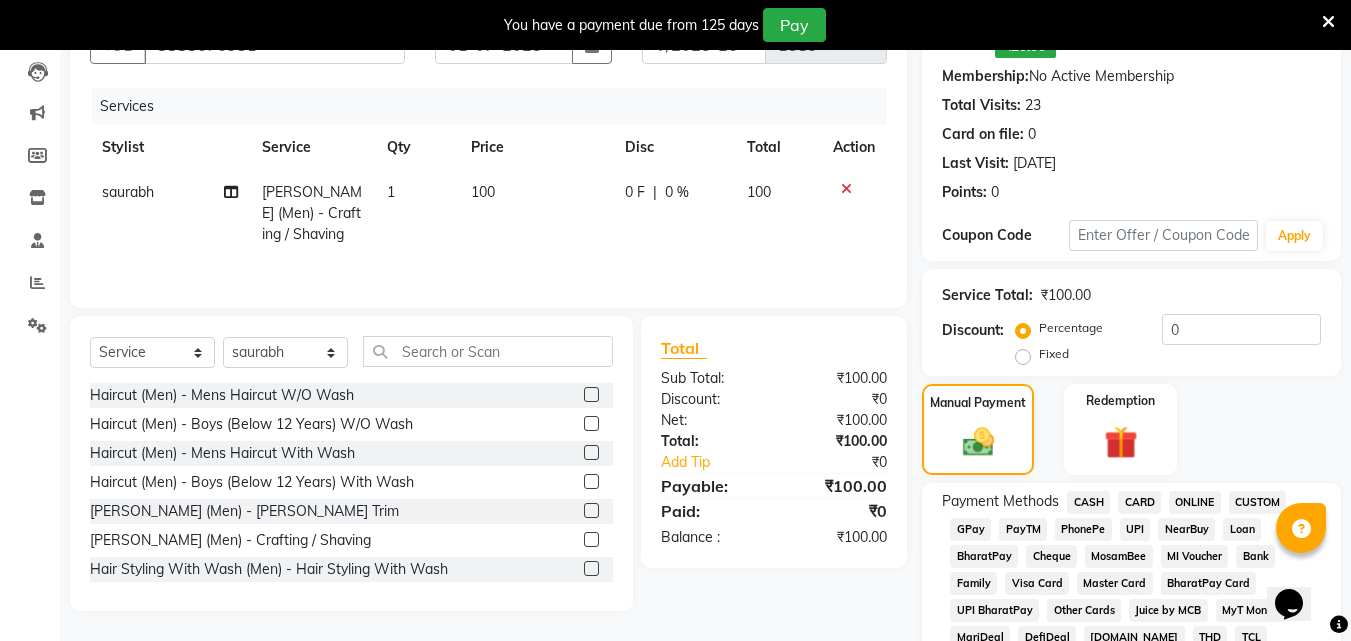 click on "ONLINE" 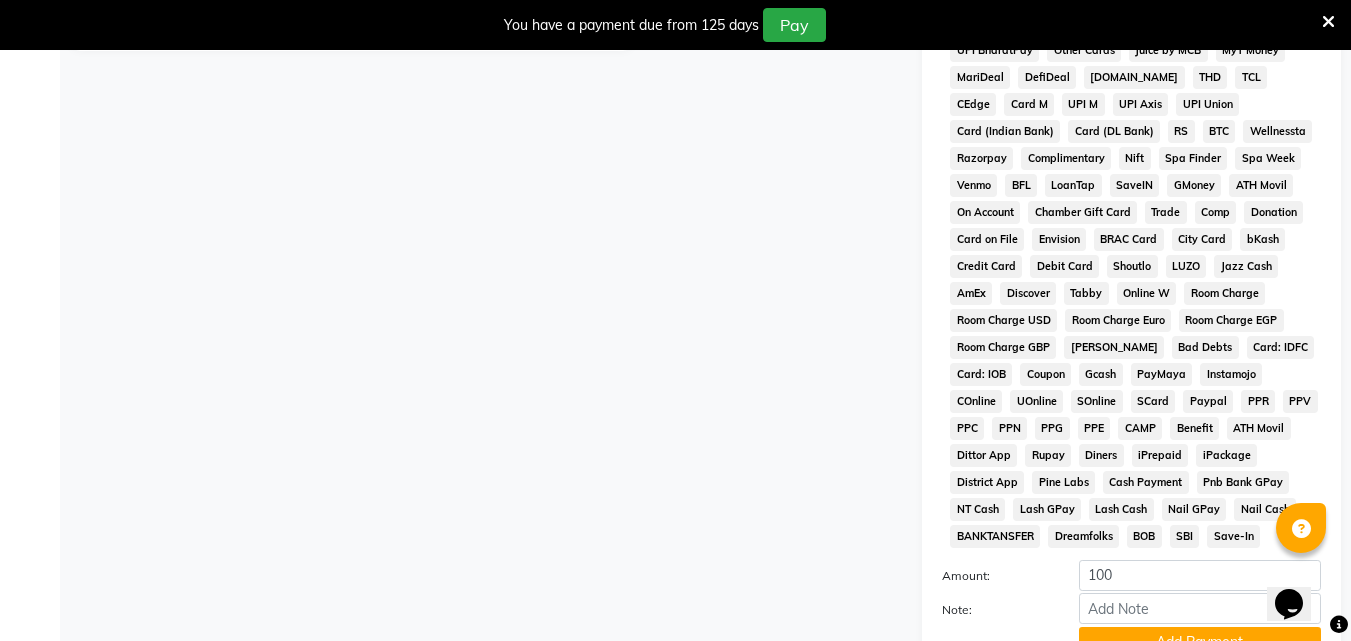 scroll, scrollTop: 942, scrollLeft: 0, axis: vertical 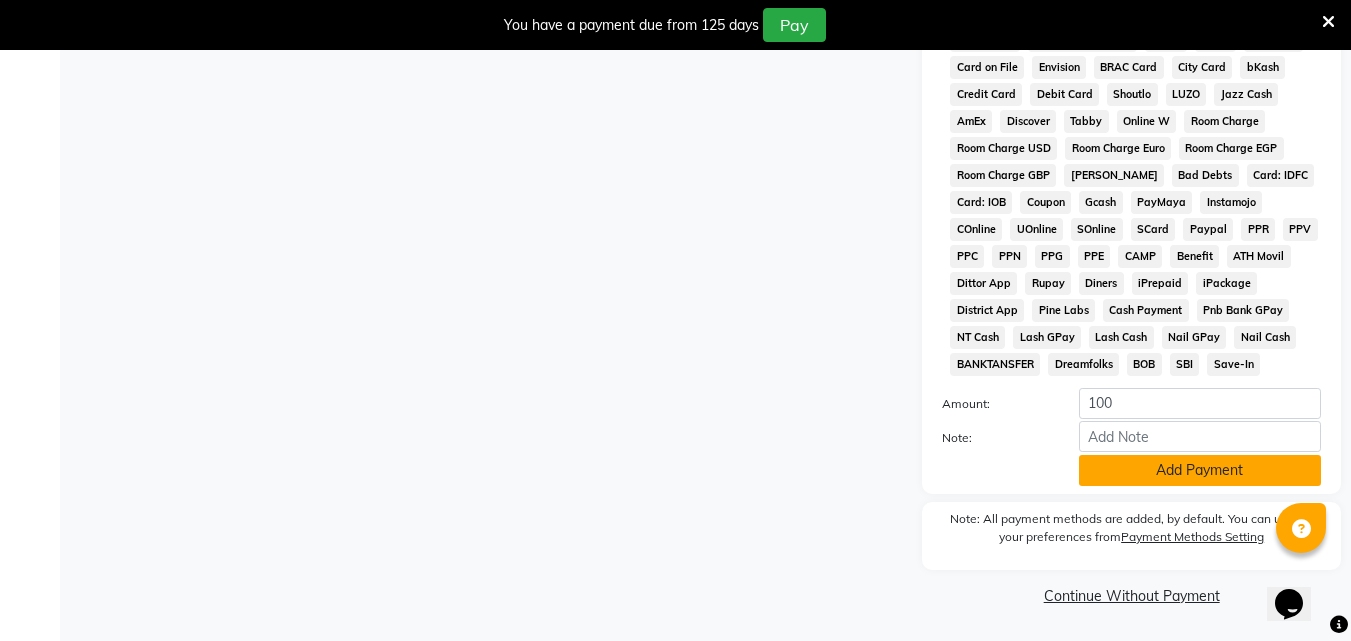 click on "Add Payment" 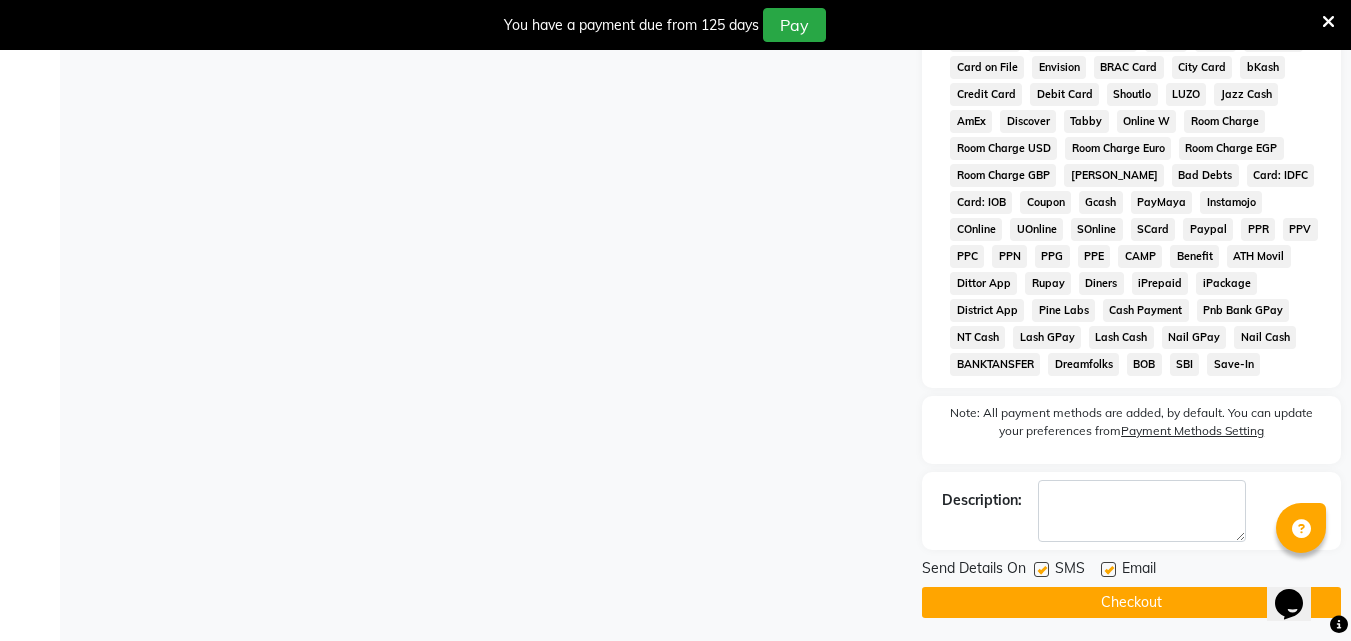 click on "Checkout" 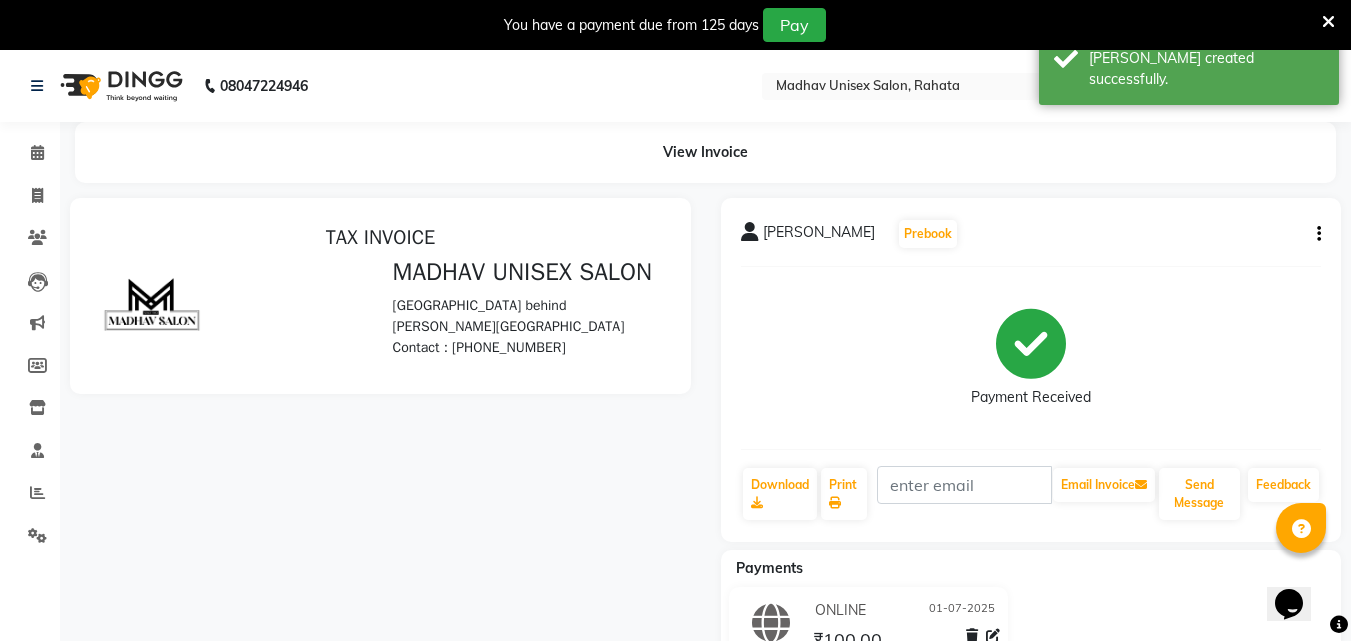 scroll, scrollTop: 0, scrollLeft: 0, axis: both 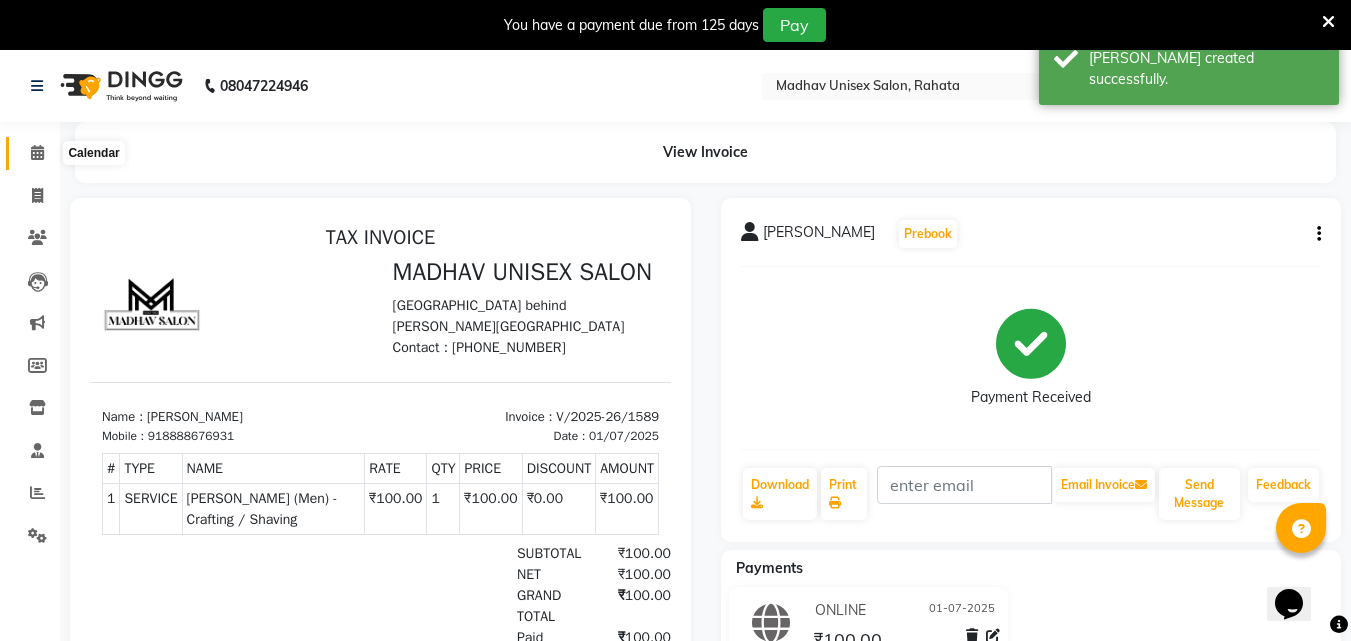 click 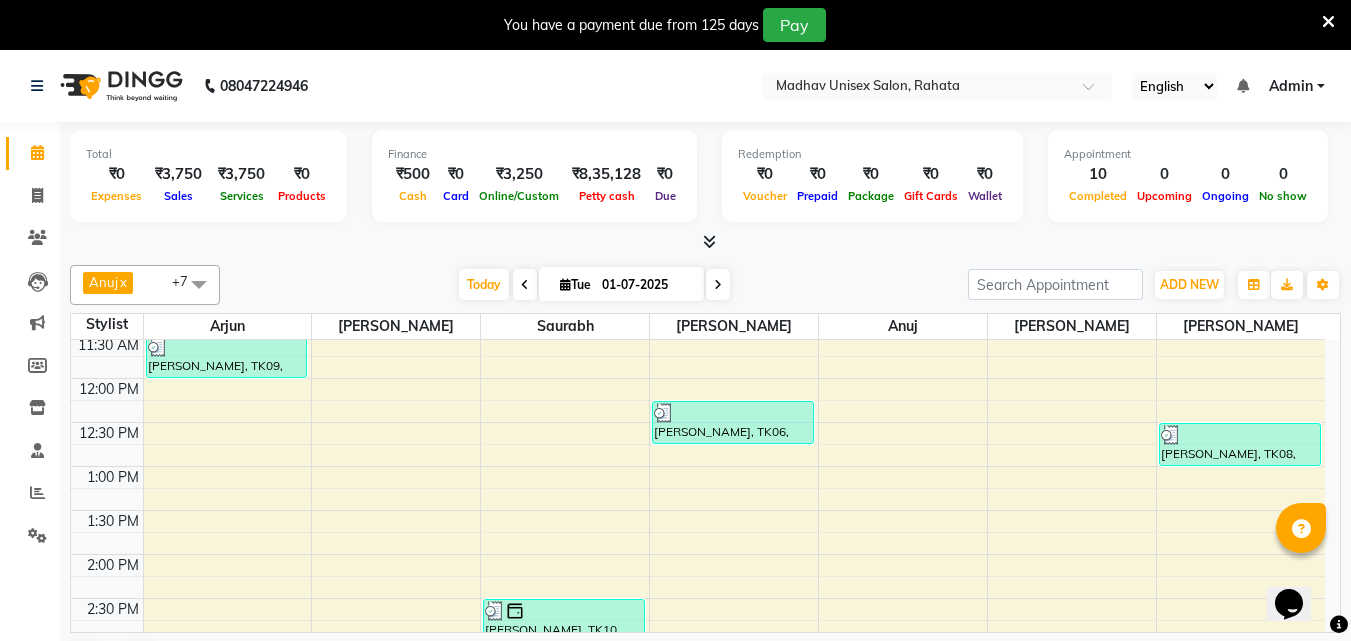 scroll, scrollTop: 501, scrollLeft: 0, axis: vertical 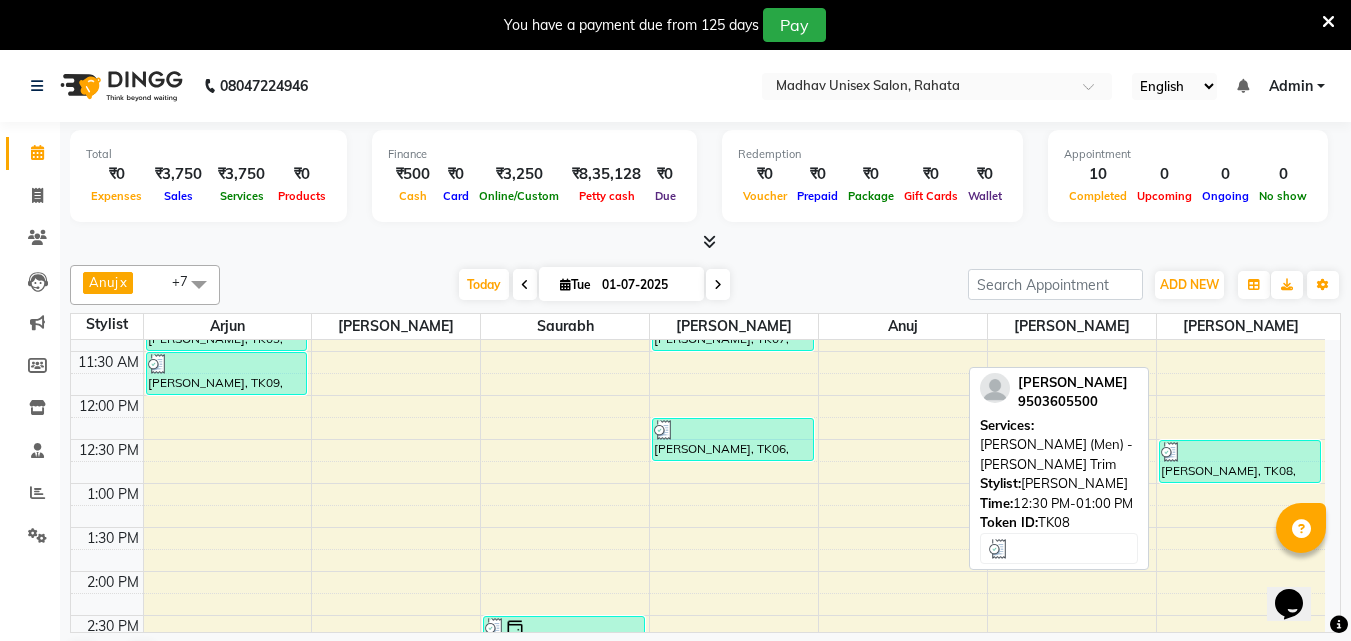click at bounding box center [1240, 452] 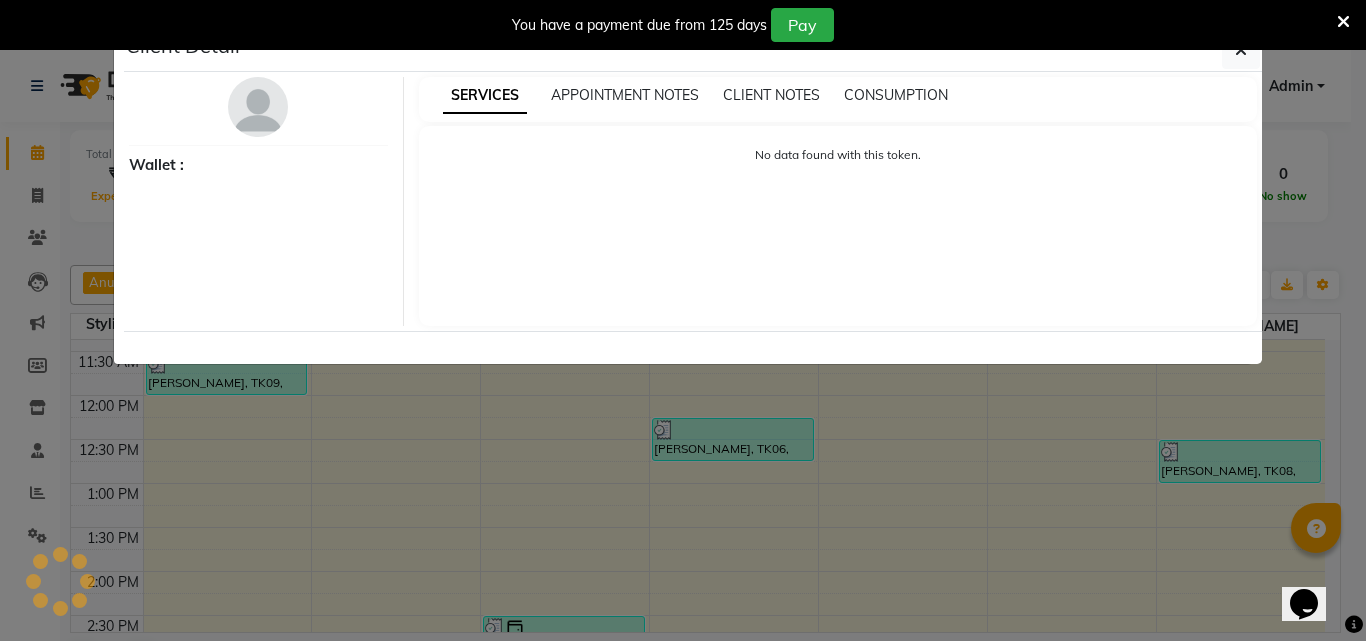 select on "3" 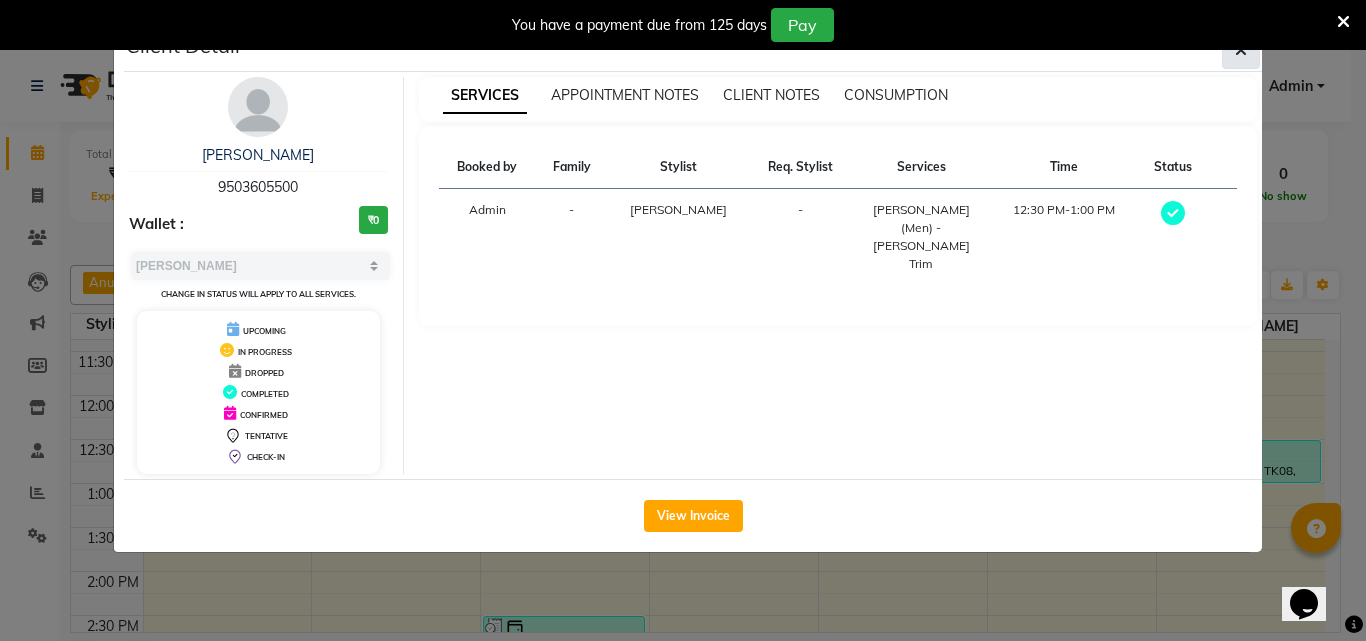 click 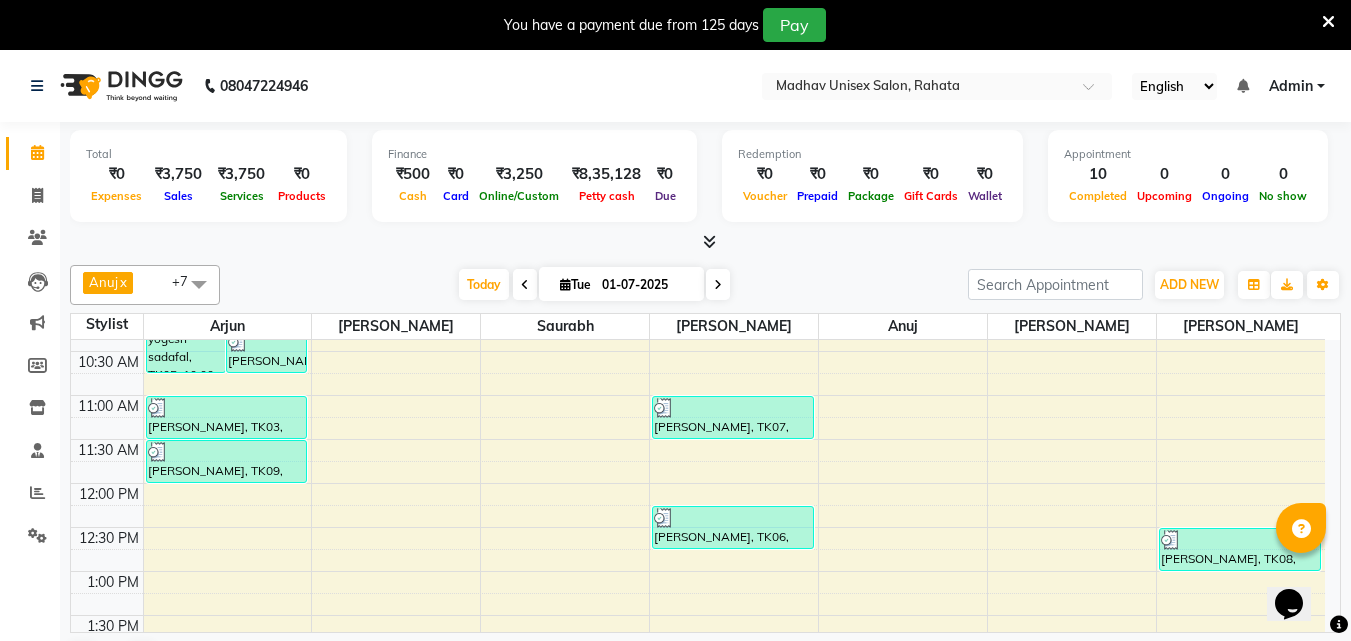 scroll, scrollTop: 373, scrollLeft: 0, axis: vertical 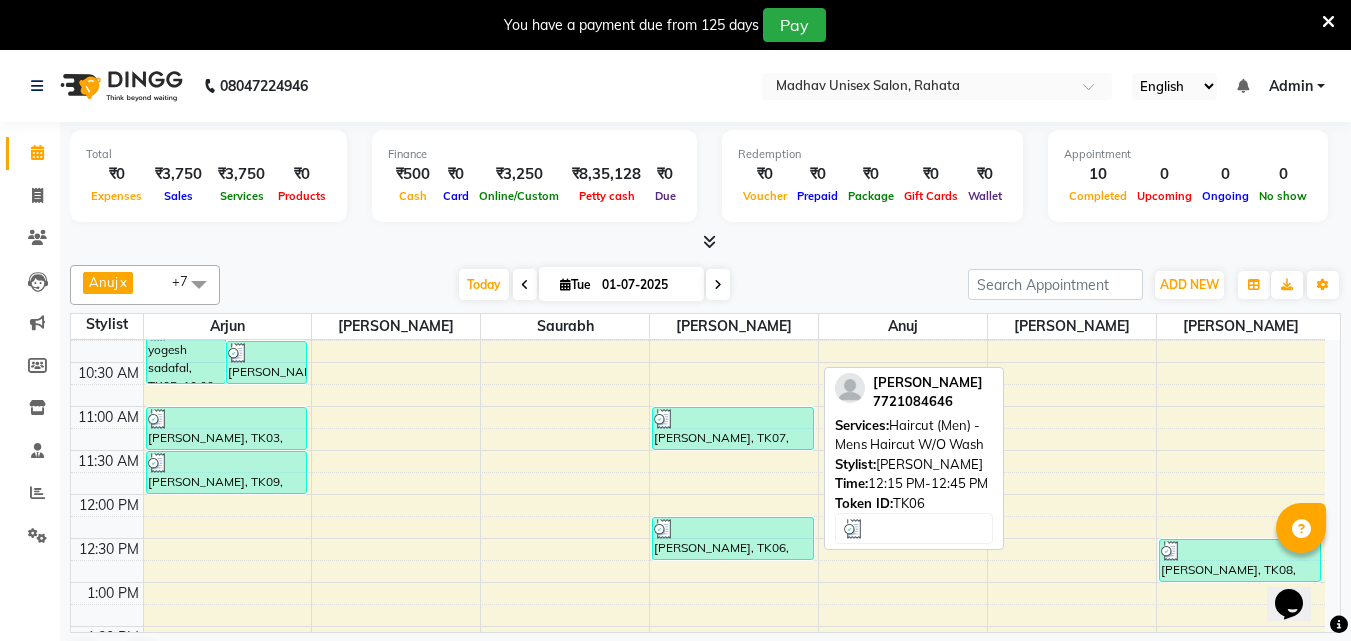 click on "[PERSON_NAME], TK06, 12:15 PM-12:45 PM, Haircut (Men)  - Mens Haircut W/O Wash" at bounding box center (733, 538) 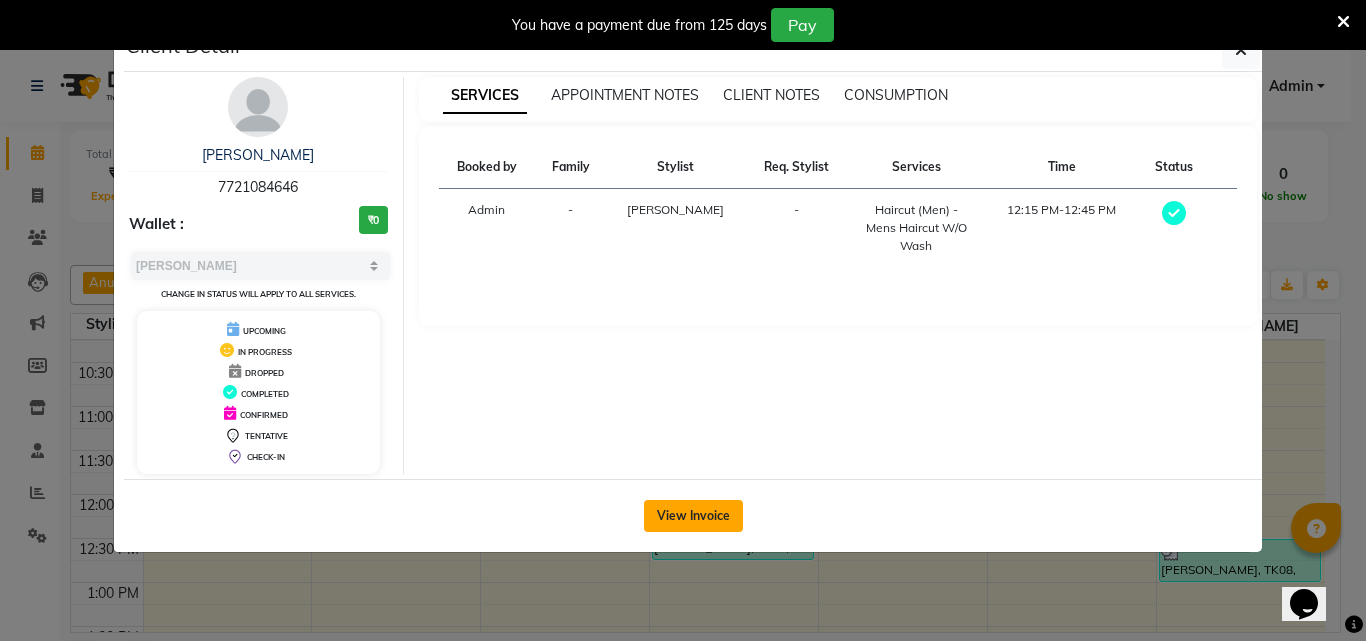 click on "View Invoice" 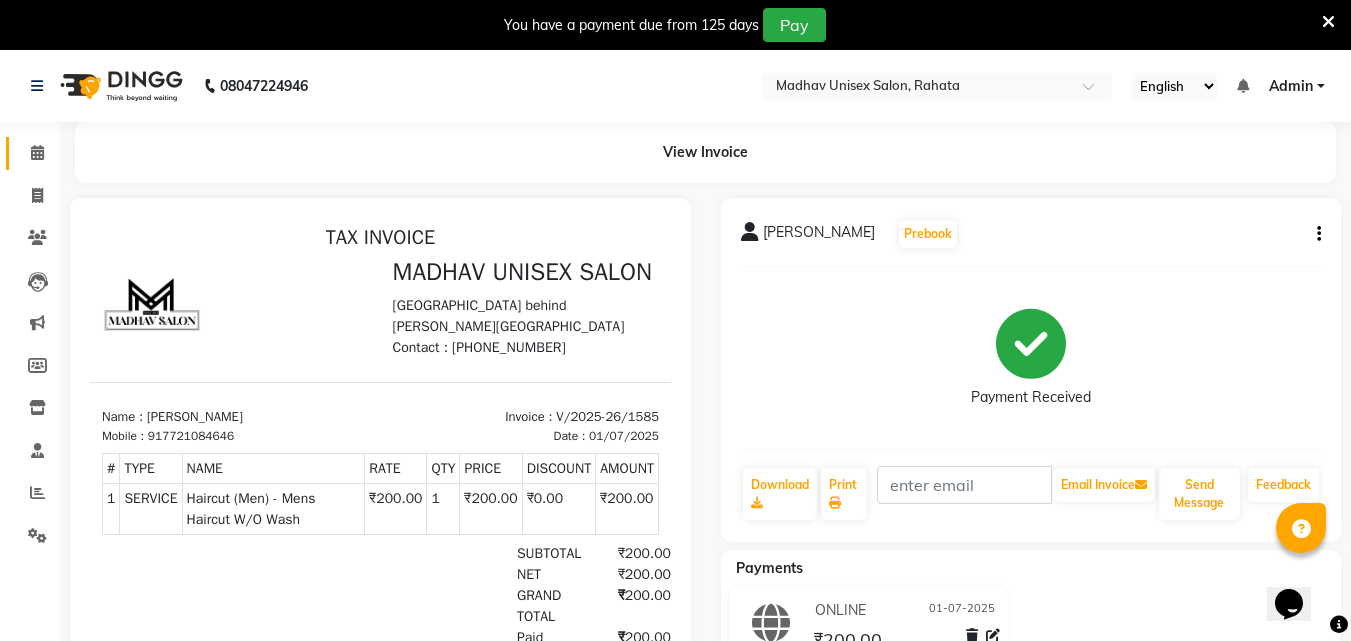 scroll, scrollTop: 0, scrollLeft: 0, axis: both 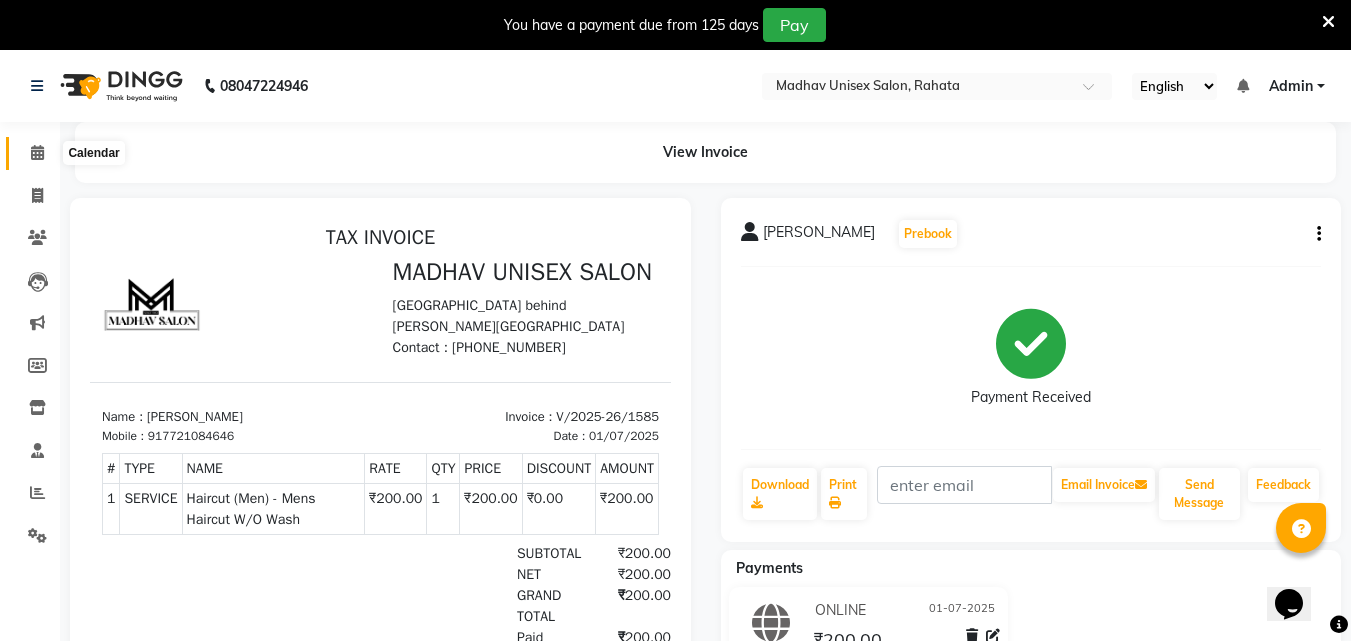 click 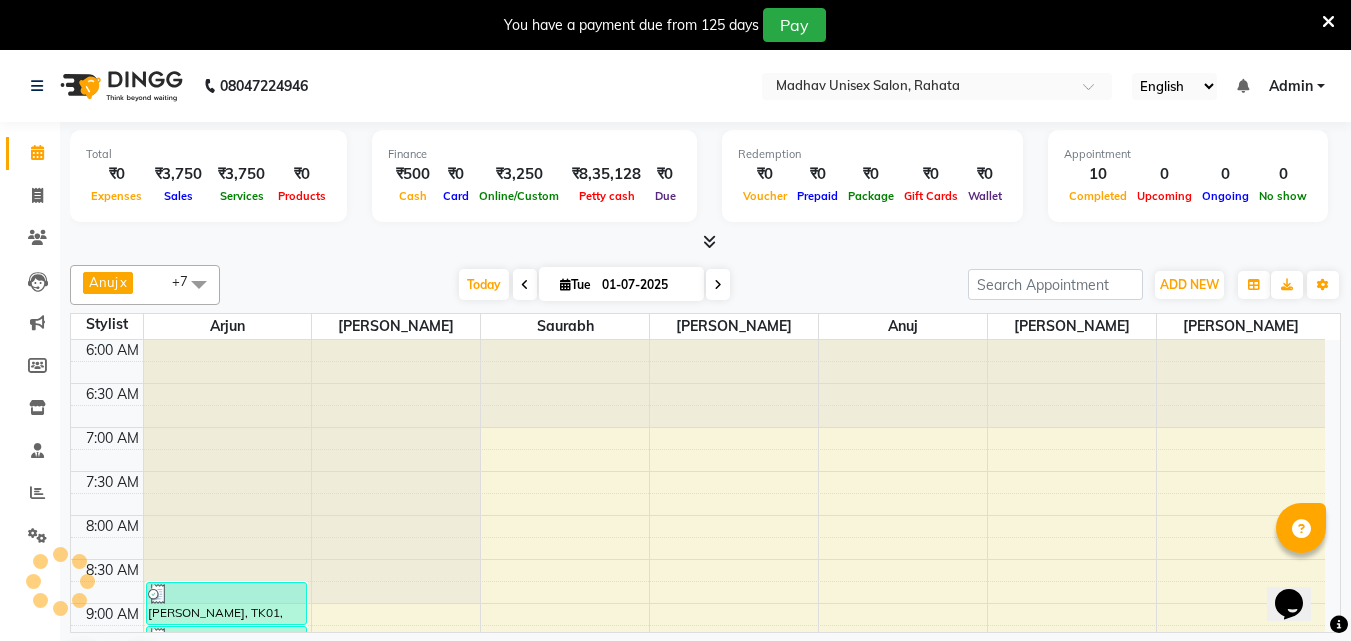 scroll, scrollTop: 0, scrollLeft: 0, axis: both 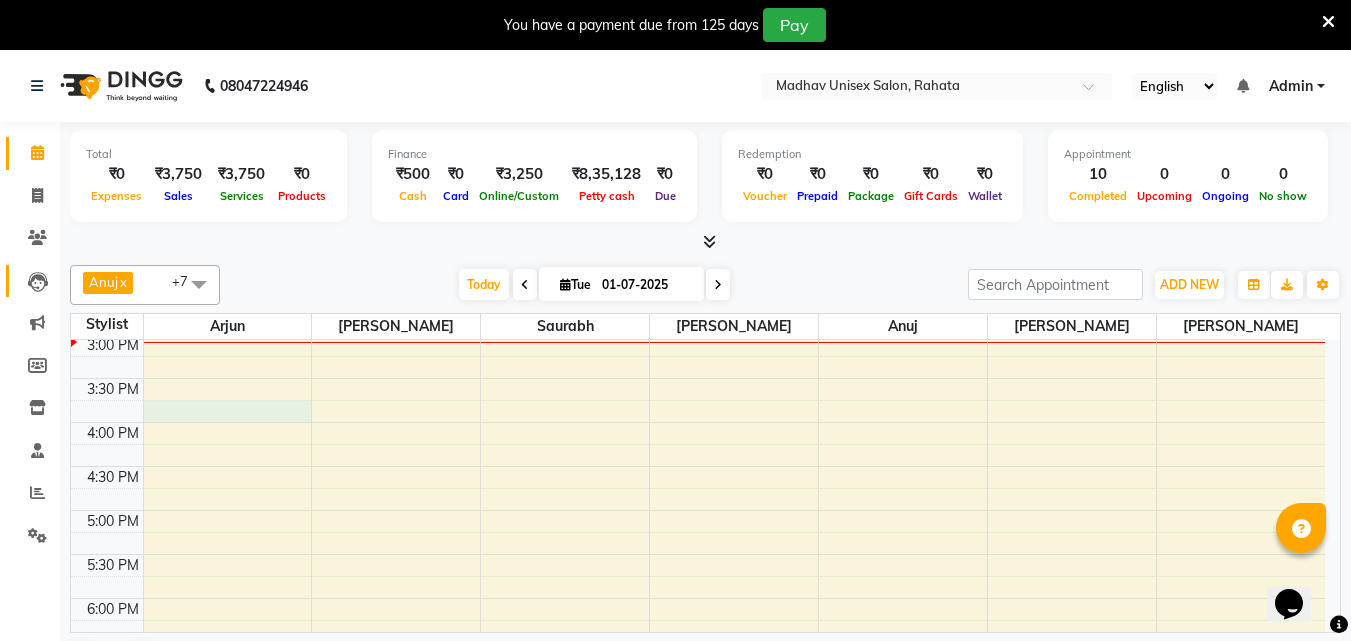 click on "6:00 AM 6:30 AM 7:00 AM 7:30 AM 8:00 AM 8:30 AM 9:00 AM 9:30 AM 10:00 AM 10:30 AM 11:00 AM 11:30 AM 12:00 PM 12:30 PM 1:00 PM 1:30 PM 2:00 PM 2:30 PM 3:00 PM 3:30 PM 4:00 PM 4:30 PM 5:00 PM 5:30 PM 6:00 PM 6:30 PM 7:00 PM 7:30 PM 8:00 PM 8:30 PM 9:00 PM 9:30 PM 10:00 PM 10:30 PM     [GEOGRAPHIC_DATA], 10:00 AM-10:45 AM, Hair Spa (Women)  - [PERSON_NAME] saheb, TK04, 10:15 AM-10:45 AM, Haircut (Women)  - Womens Haircut Without Wash     [PERSON_NAME], TK01, 08:45 AM-09:15 AM, [PERSON_NAME] (Men)  - Crafting / Shaving     ganesh maid, TK02, 09:15 AM-09:45 AM, [PERSON_NAME] (Men)  - Crafting / Shaving     [PERSON_NAME], TK03, 11:00 AM-11:30 AM, Haircut (Men)  - Mens Haircut With Wash     [PERSON_NAME], TK09, 11:30 AM-12:00 PM, Haircut (Women)  - Womens Haircut Without Wash     [PERSON_NAME], TK10, 02:30 PM-03:00 PM, [PERSON_NAME] (Men)  - Crafting / Shaving     [PERSON_NAME], TK07, 11:00 AM-11:30 AM, Haircut (Men)  - Mens Haircut W/O Wash     [PERSON_NAME], TK06, 12:15 PM-12:45 PM, Haircut (Men)  - Mens Haircut W/O Wash" at bounding box center (698, 290) 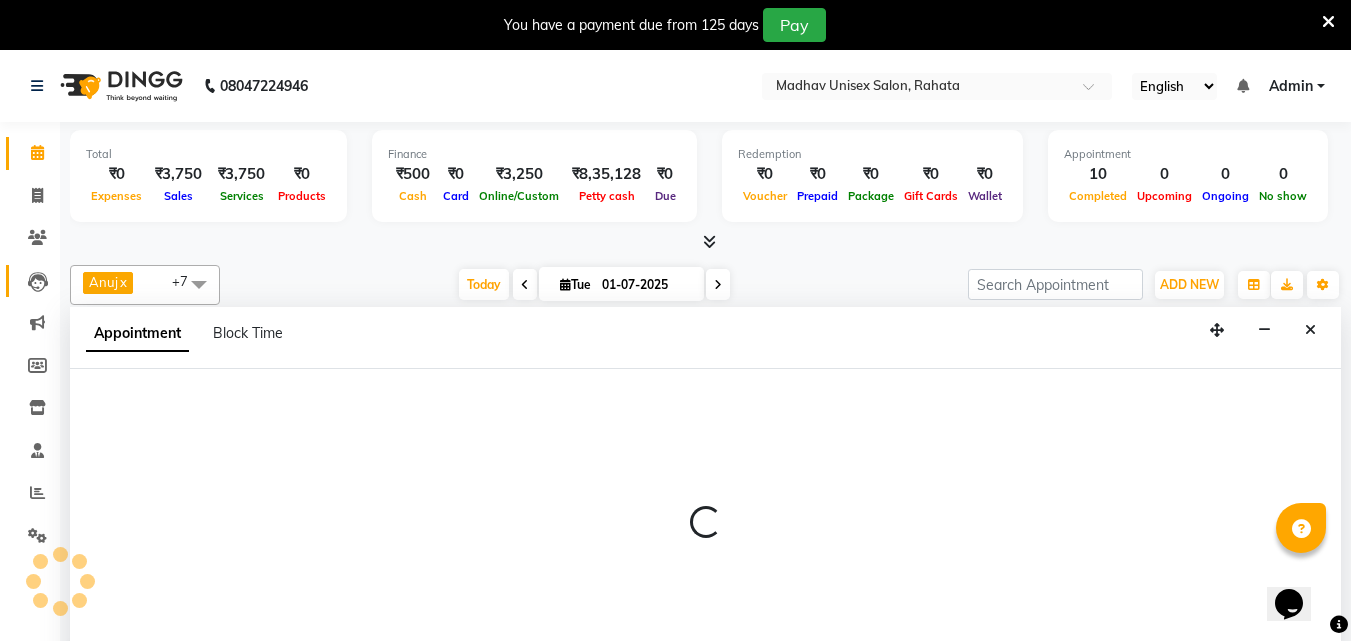 scroll, scrollTop: 51, scrollLeft: 0, axis: vertical 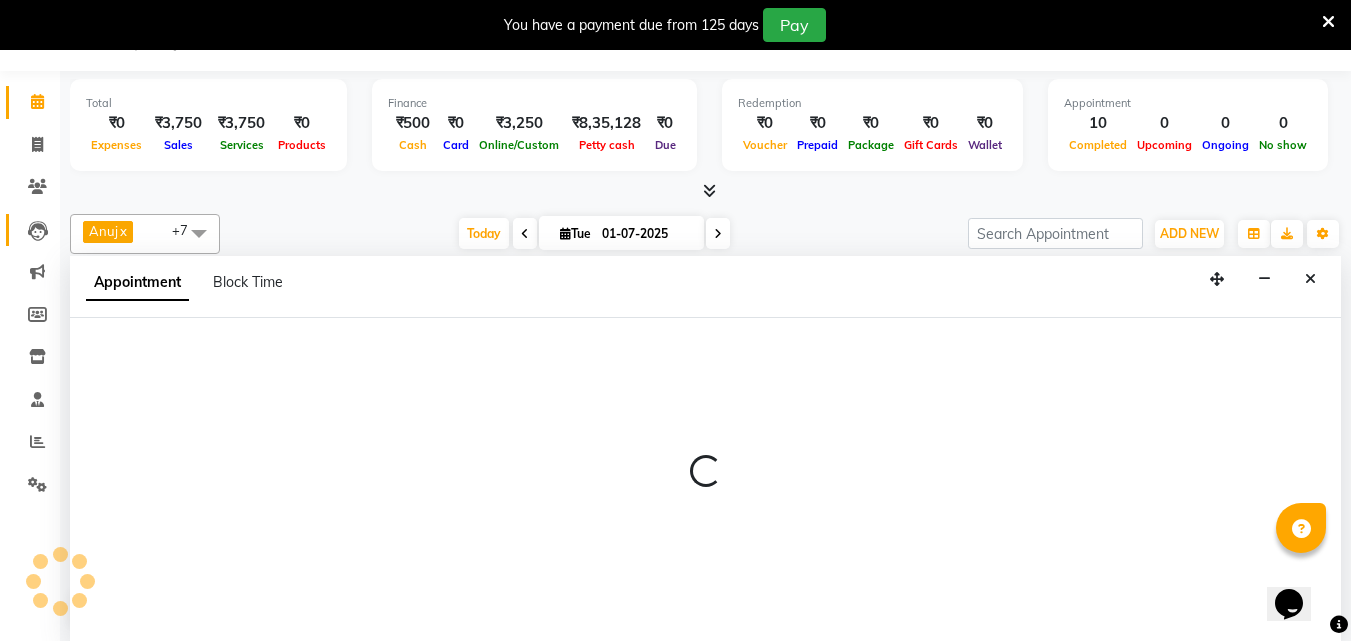 select on "14046" 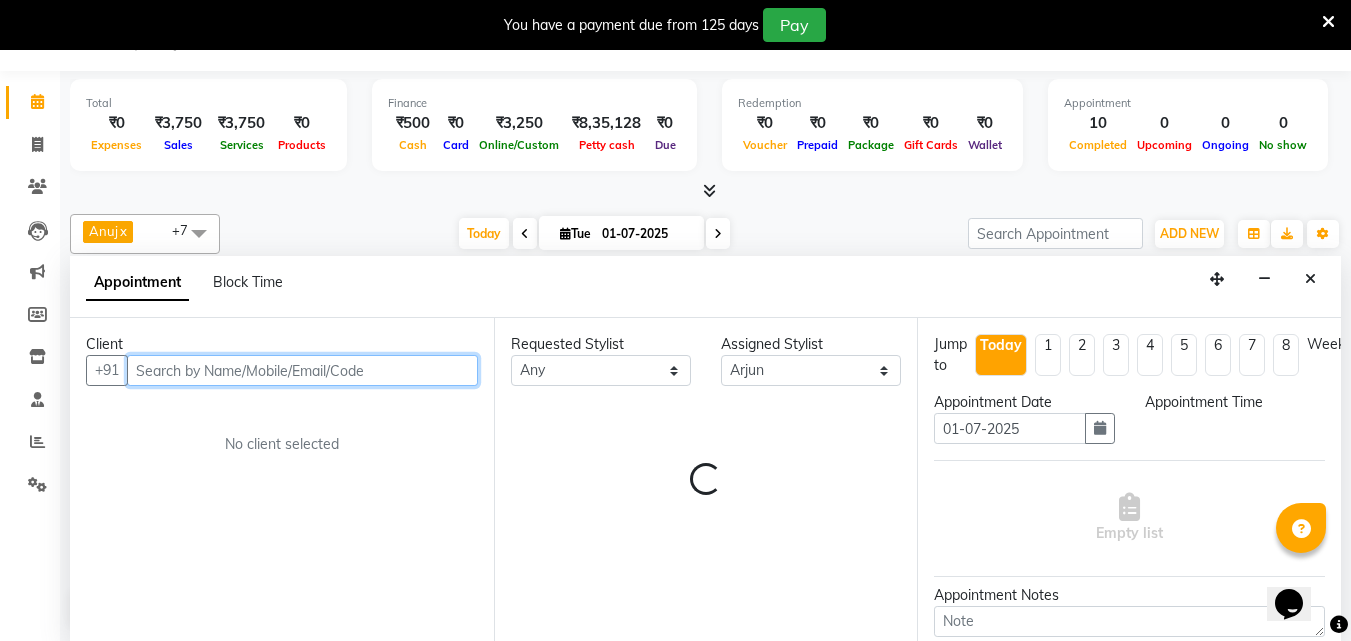 select on "945" 